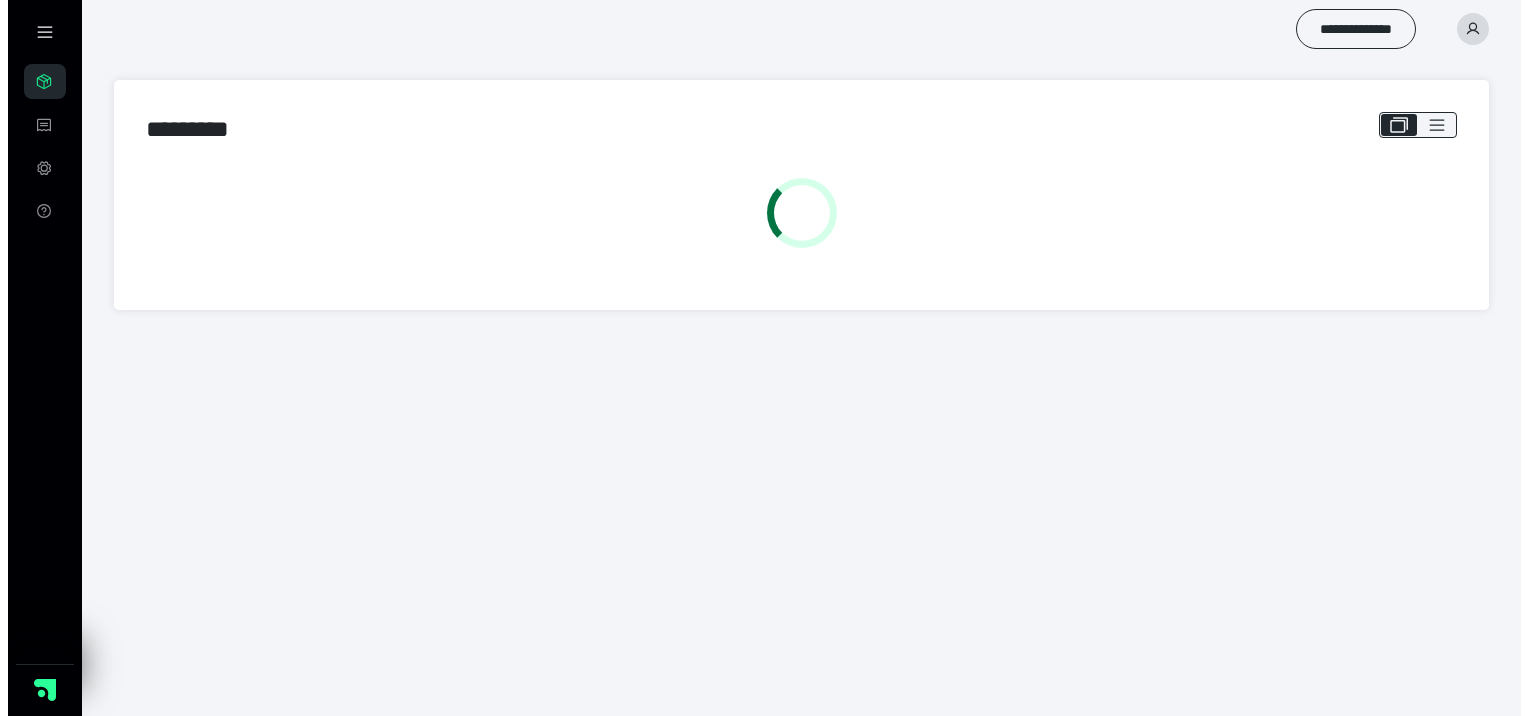 scroll, scrollTop: 0, scrollLeft: 0, axis: both 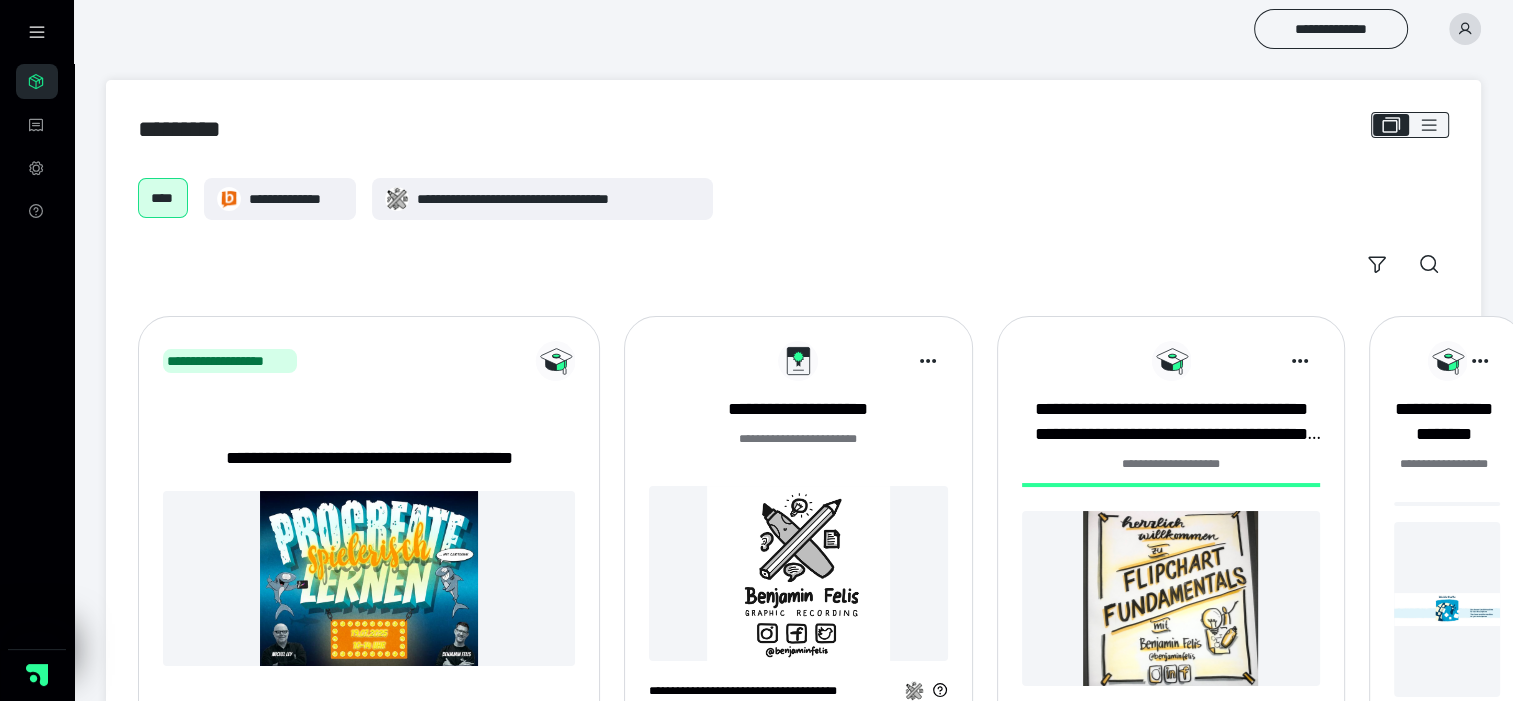 click at bounding box center (1465, 29) 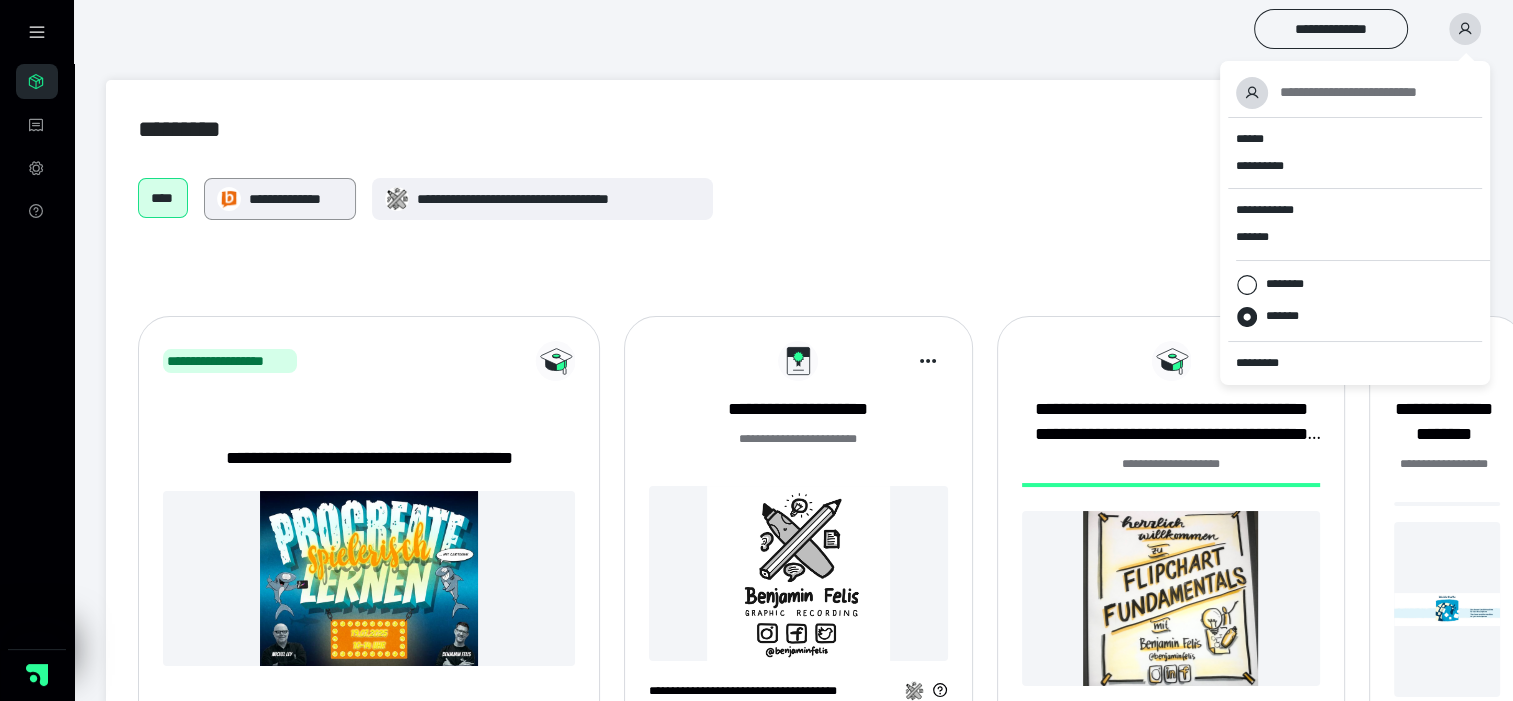 click on "**********" at bounding box center (296, 199) 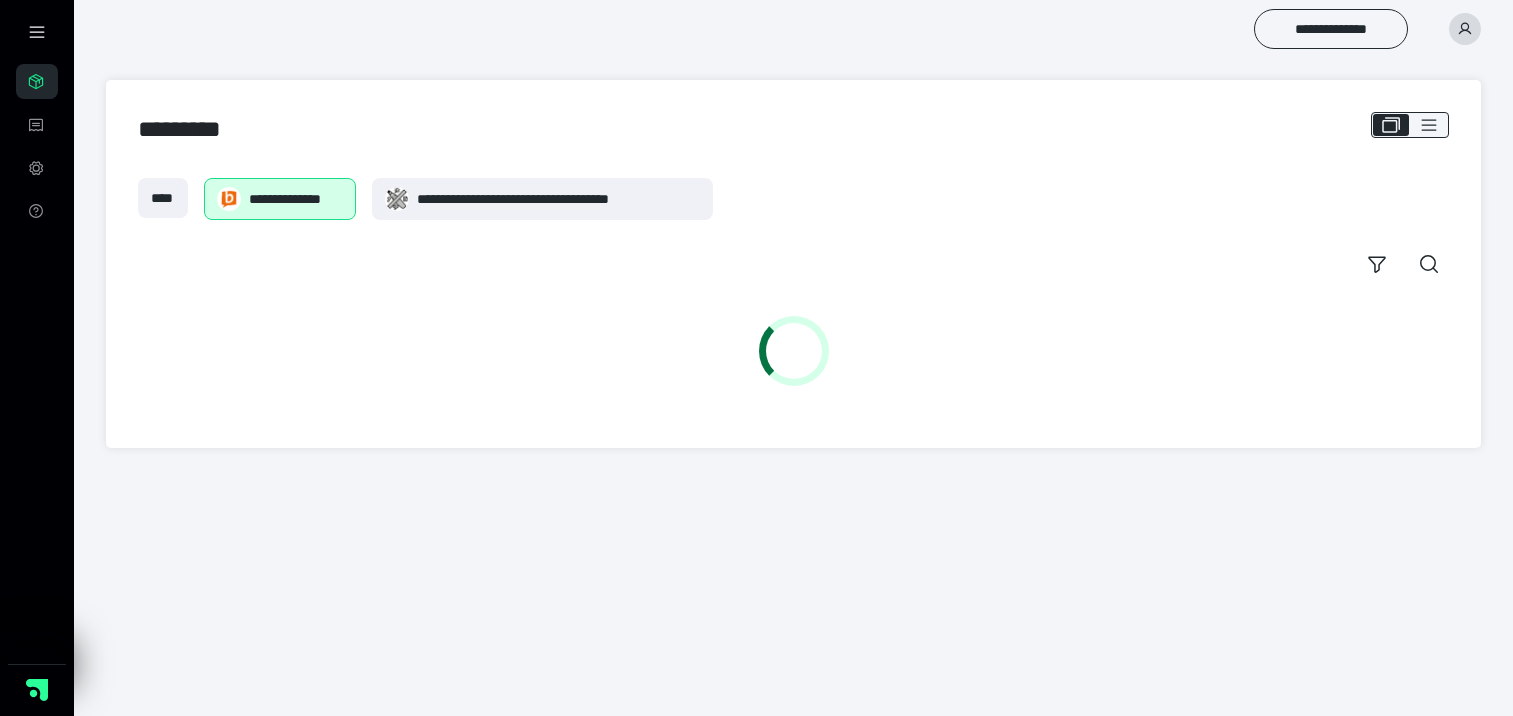 scroll, scrollTop: 0, scrollLeft: 0, axis: both 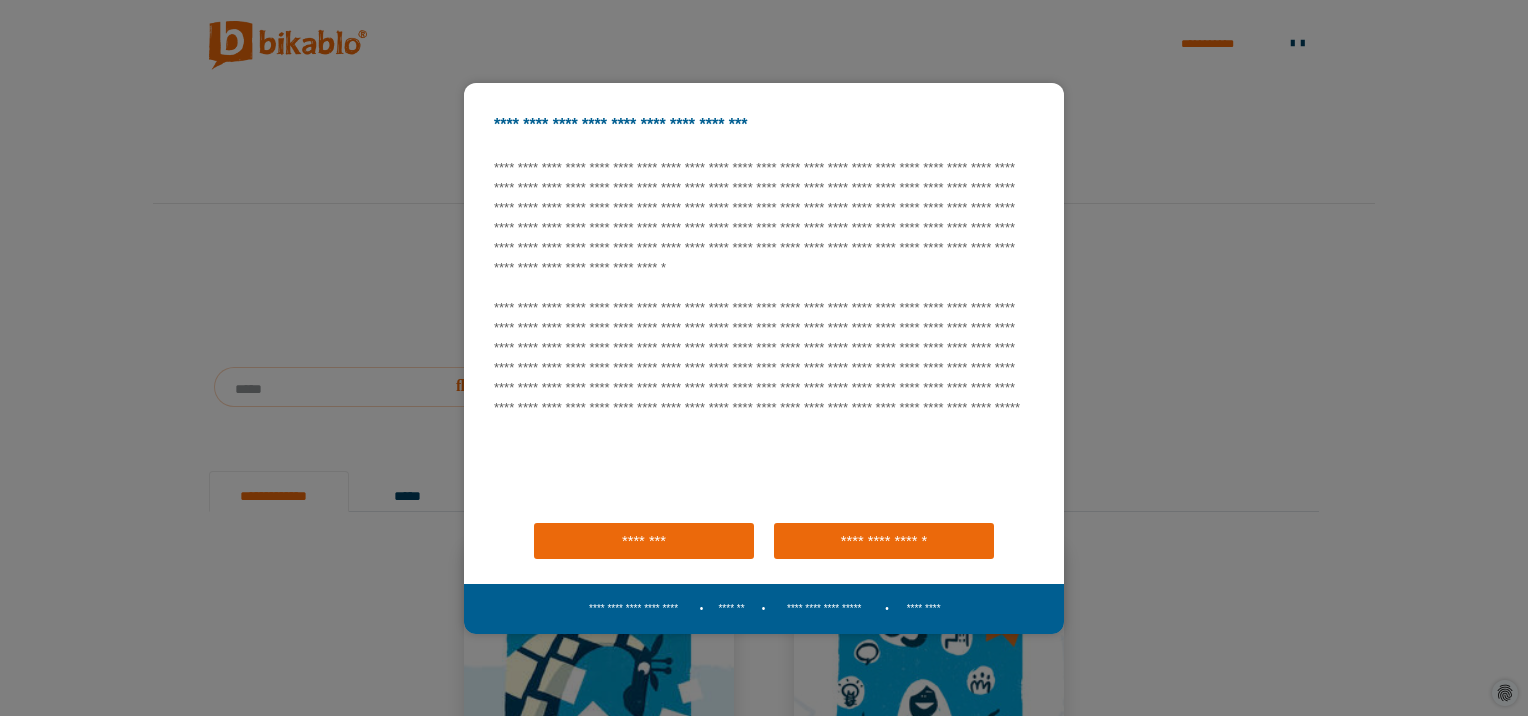 click on "**********" at bounding box center [884, 541] 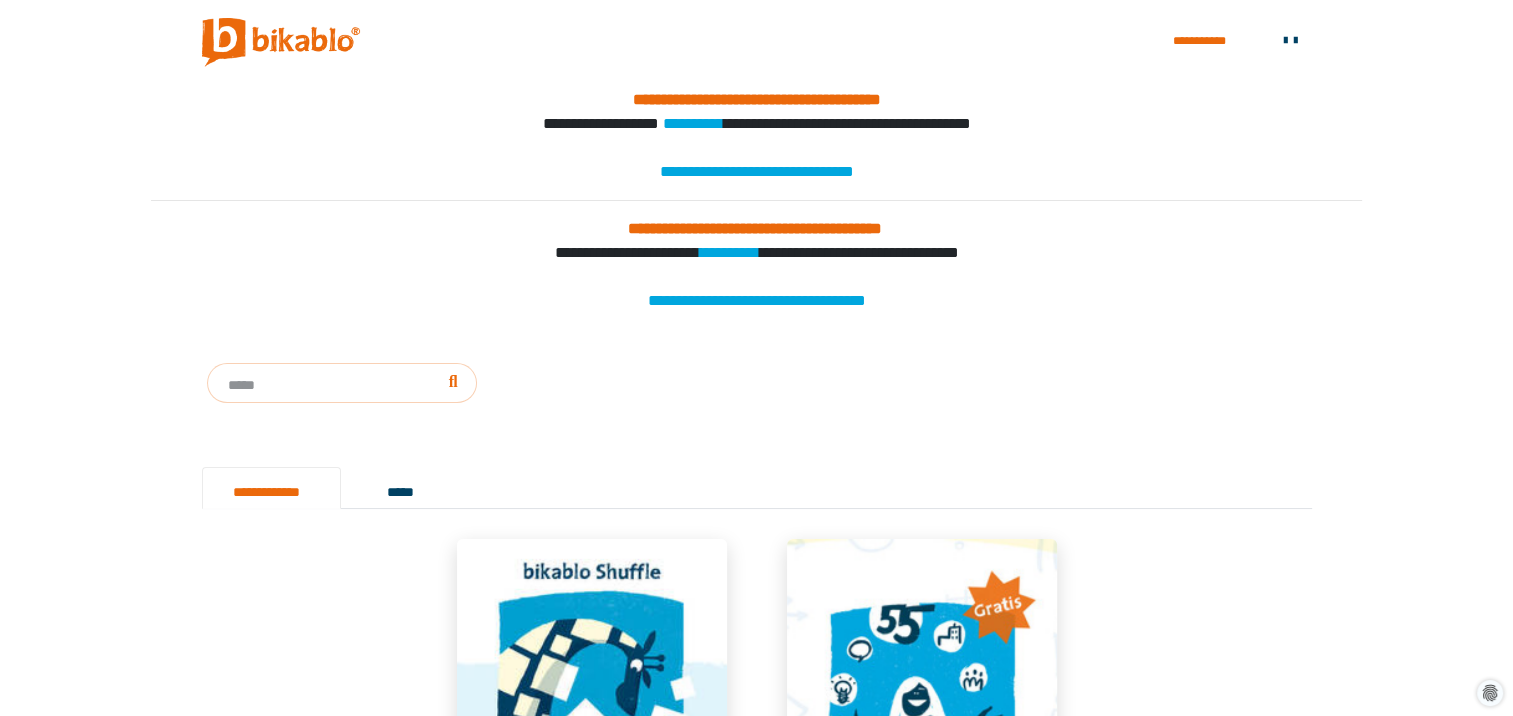 scroll, scrollTop: 0, scrollLeft: 0, axis: both 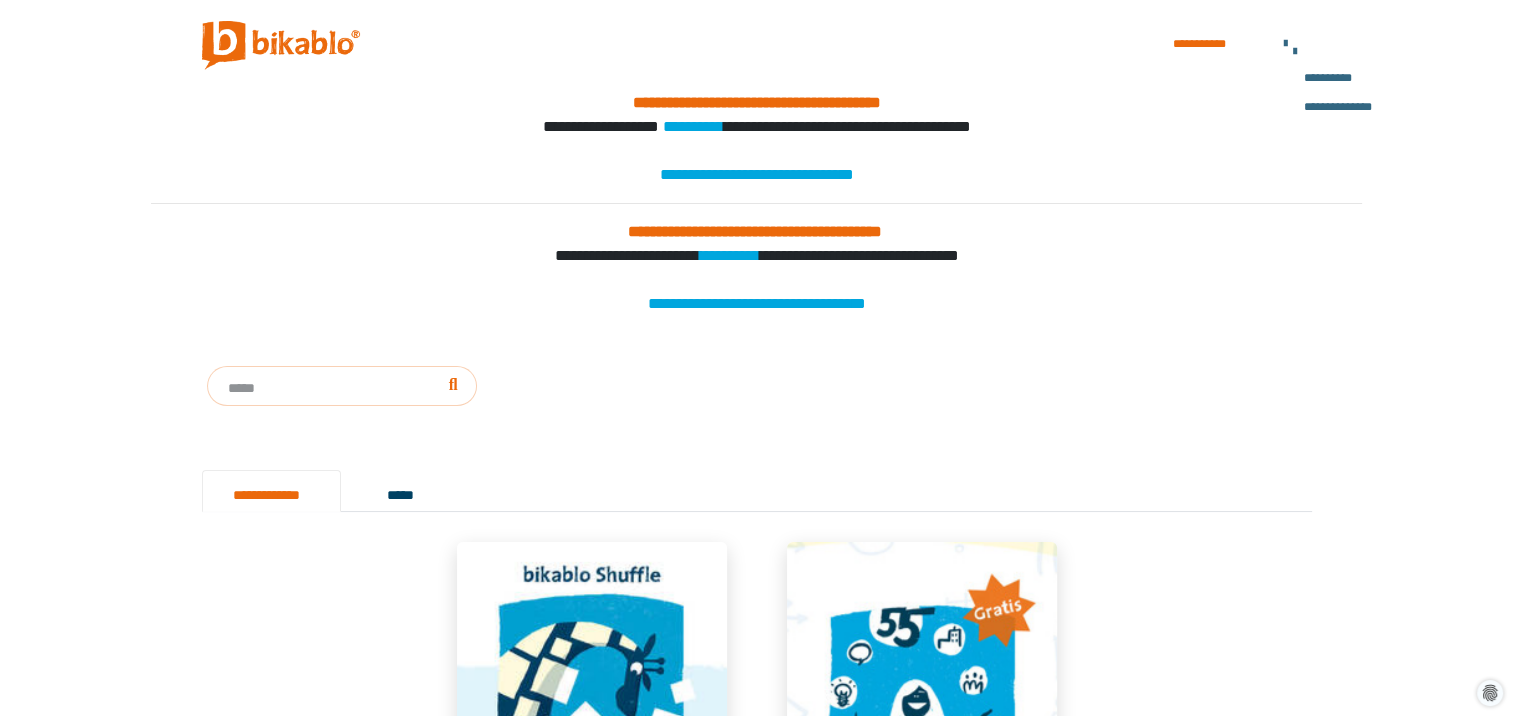 click at bounding box center (1295, 50) 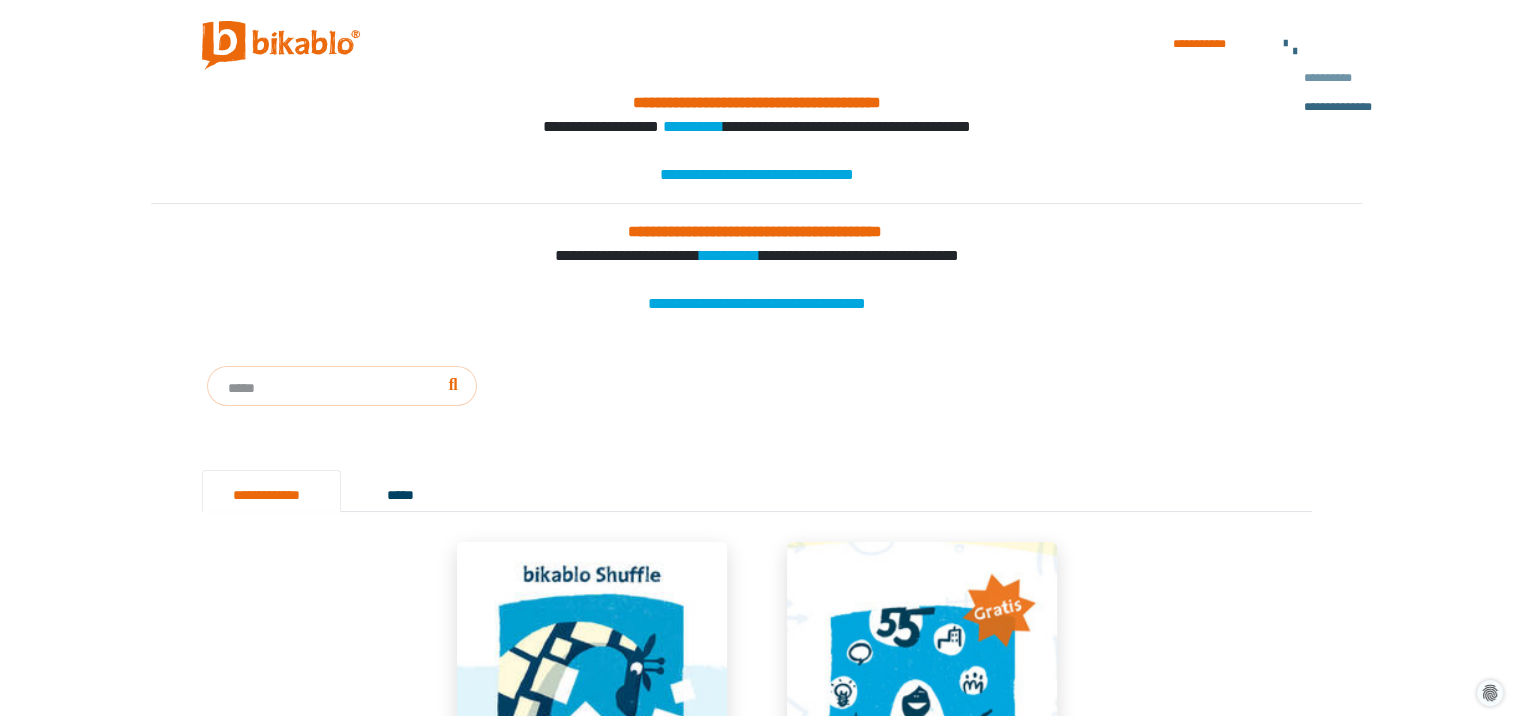 click on "**********" at bounding box center (1348, 78) 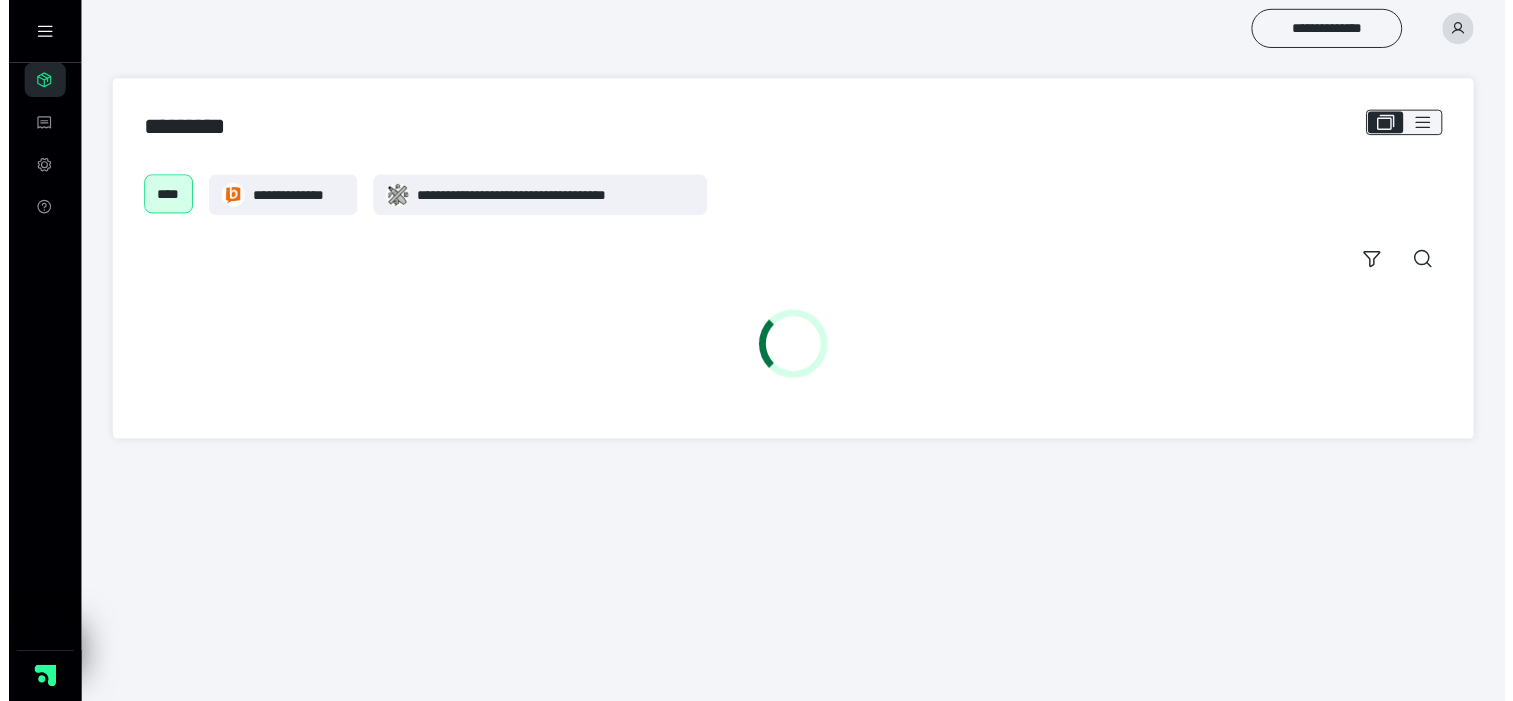 scroll, scrollTop: 0, scrollLeft: 0, axis: both 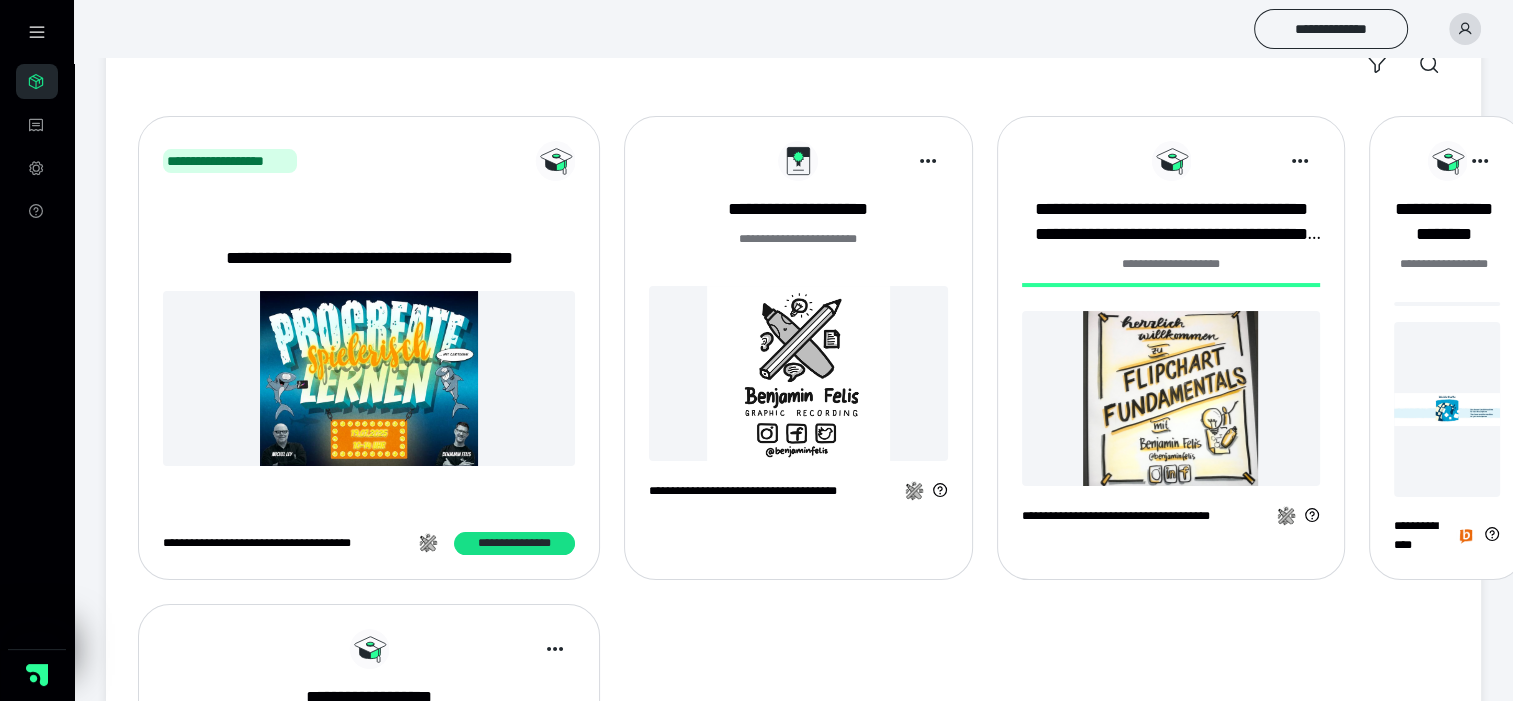 click at bounding box center (1447, 409) 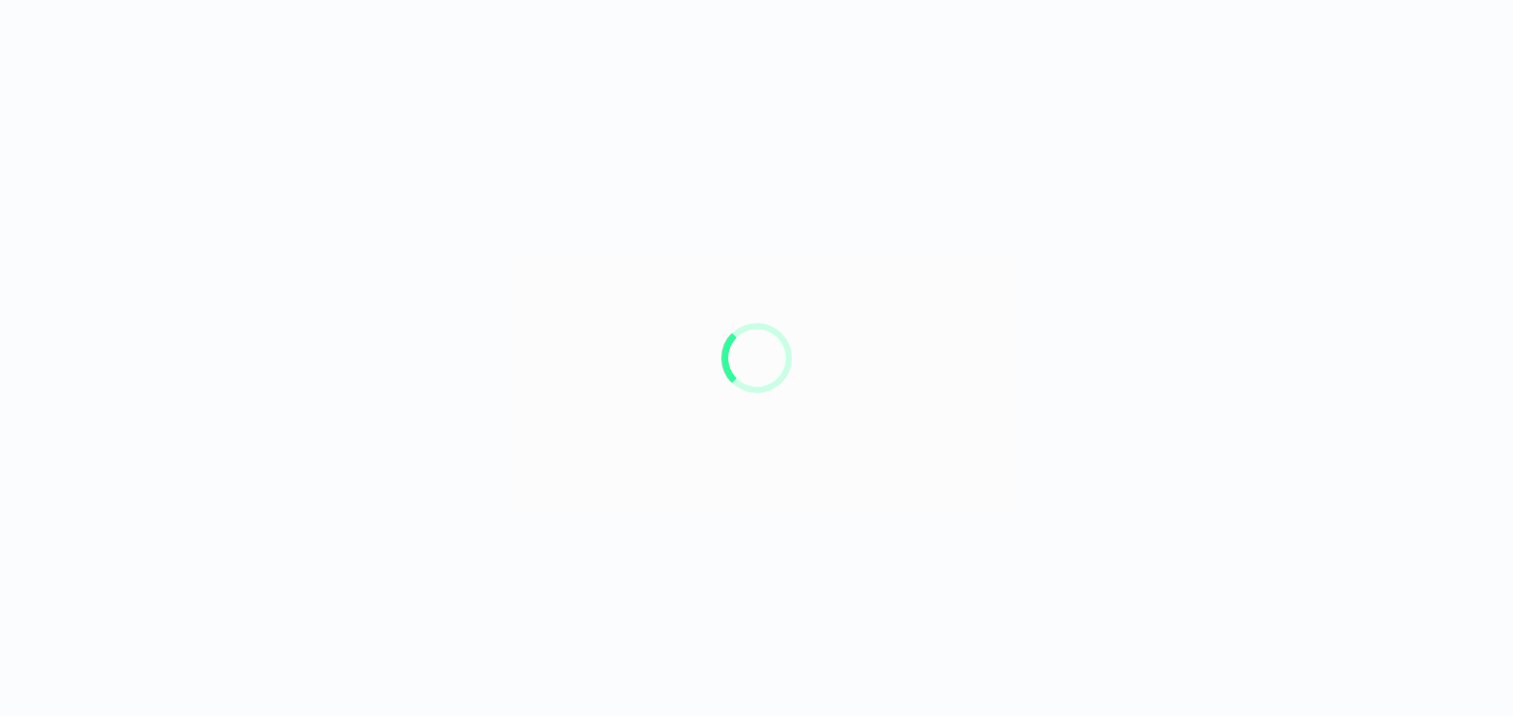 scroll, scrollTop: 0, scrollLeft: 0, axis: both 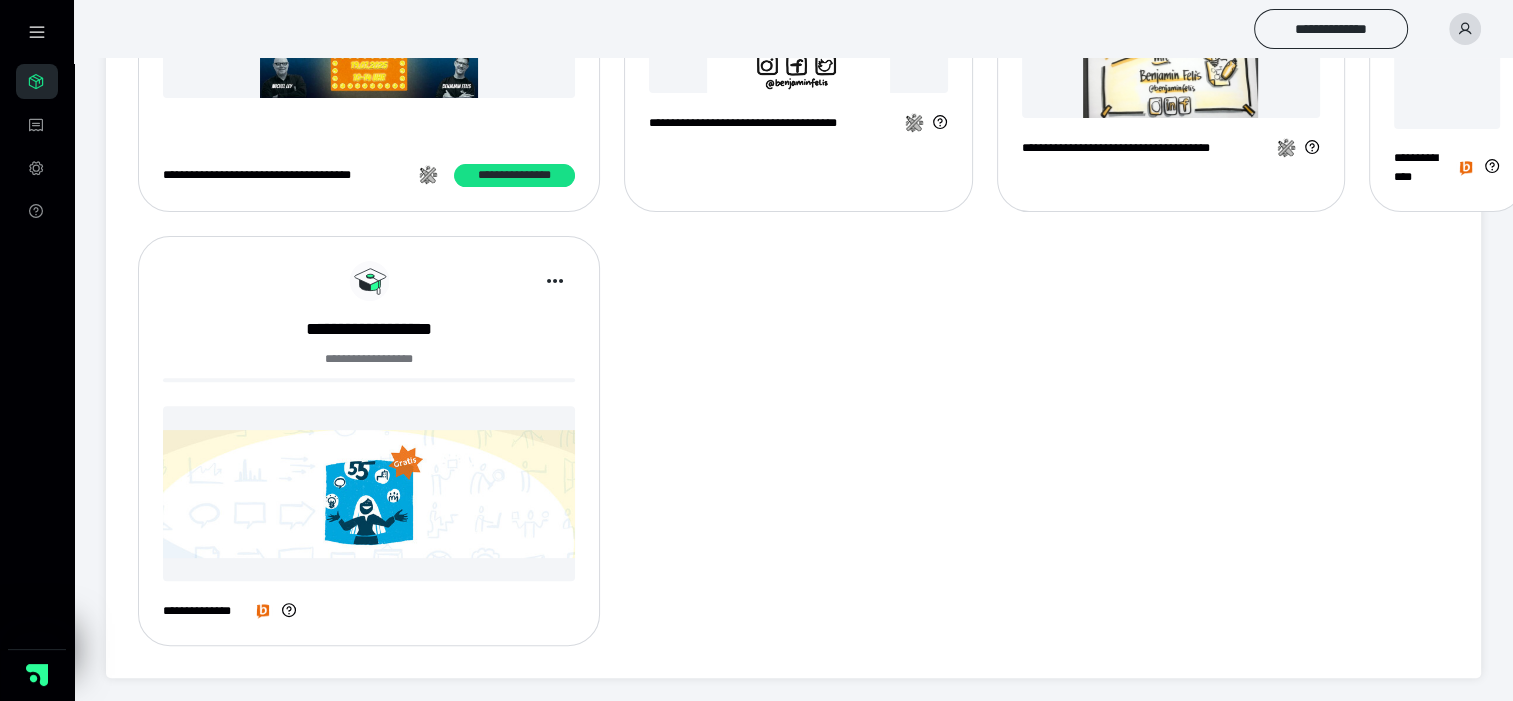 click 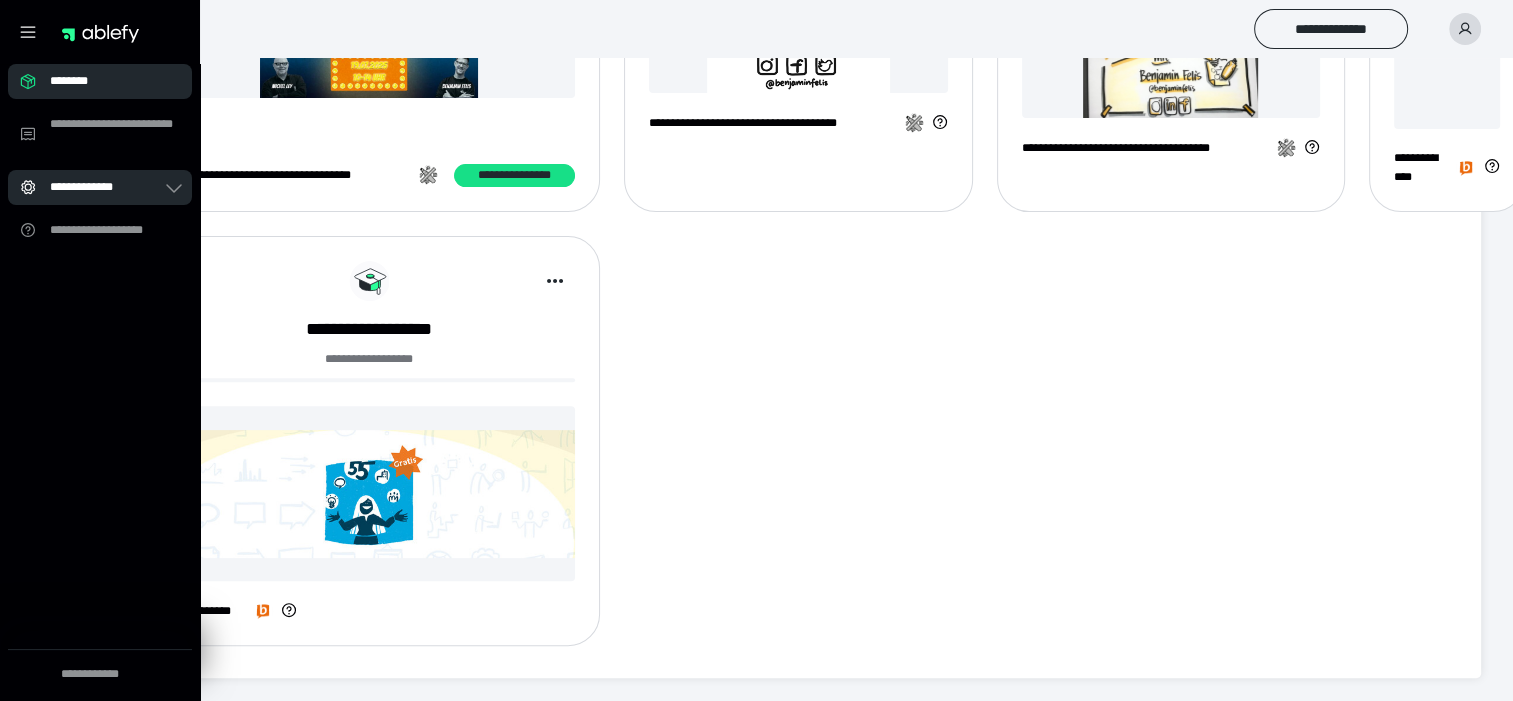 click on "**********" at bounding box center [100, 187] 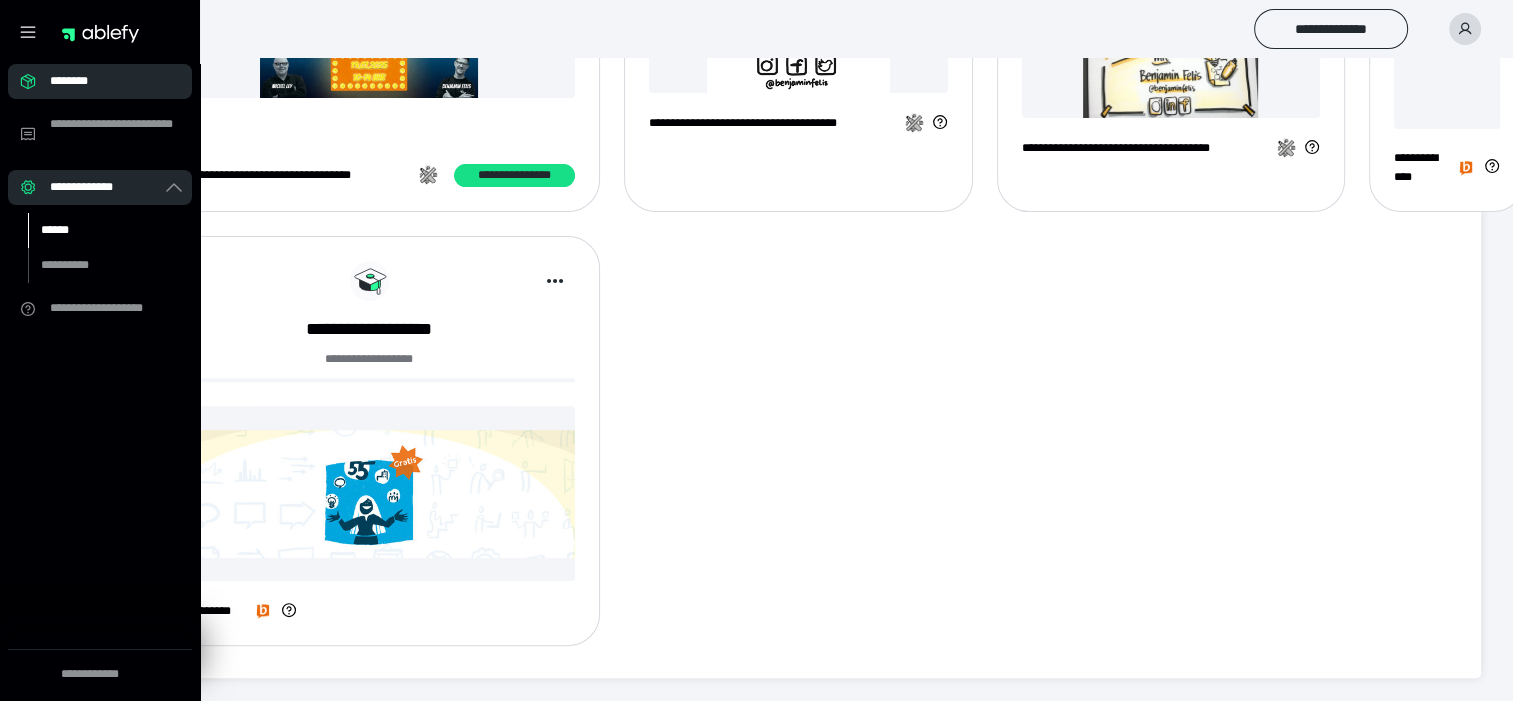 click on "******" at bounding box center (97, 230) 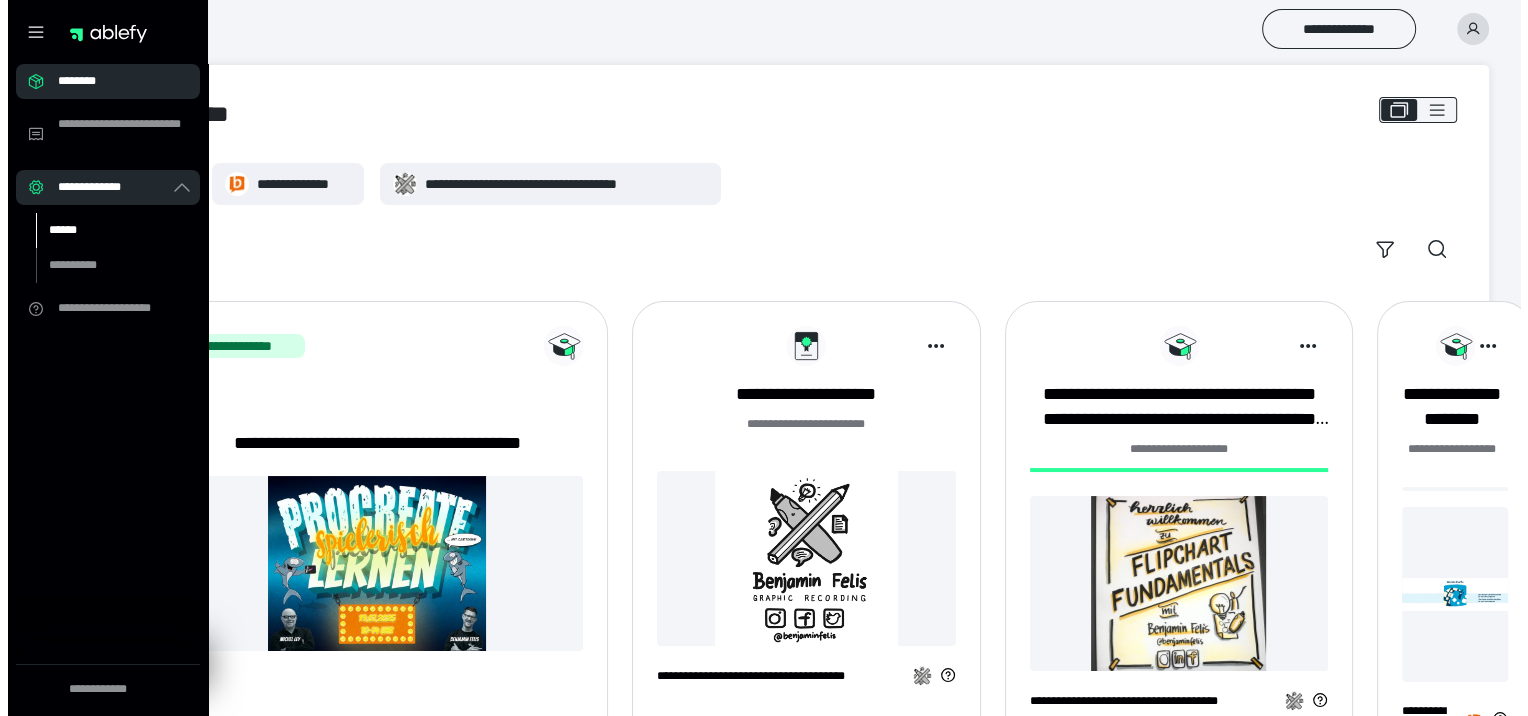 scroll, scrollTop: 84, scrollLeft: 0, axis: vertical 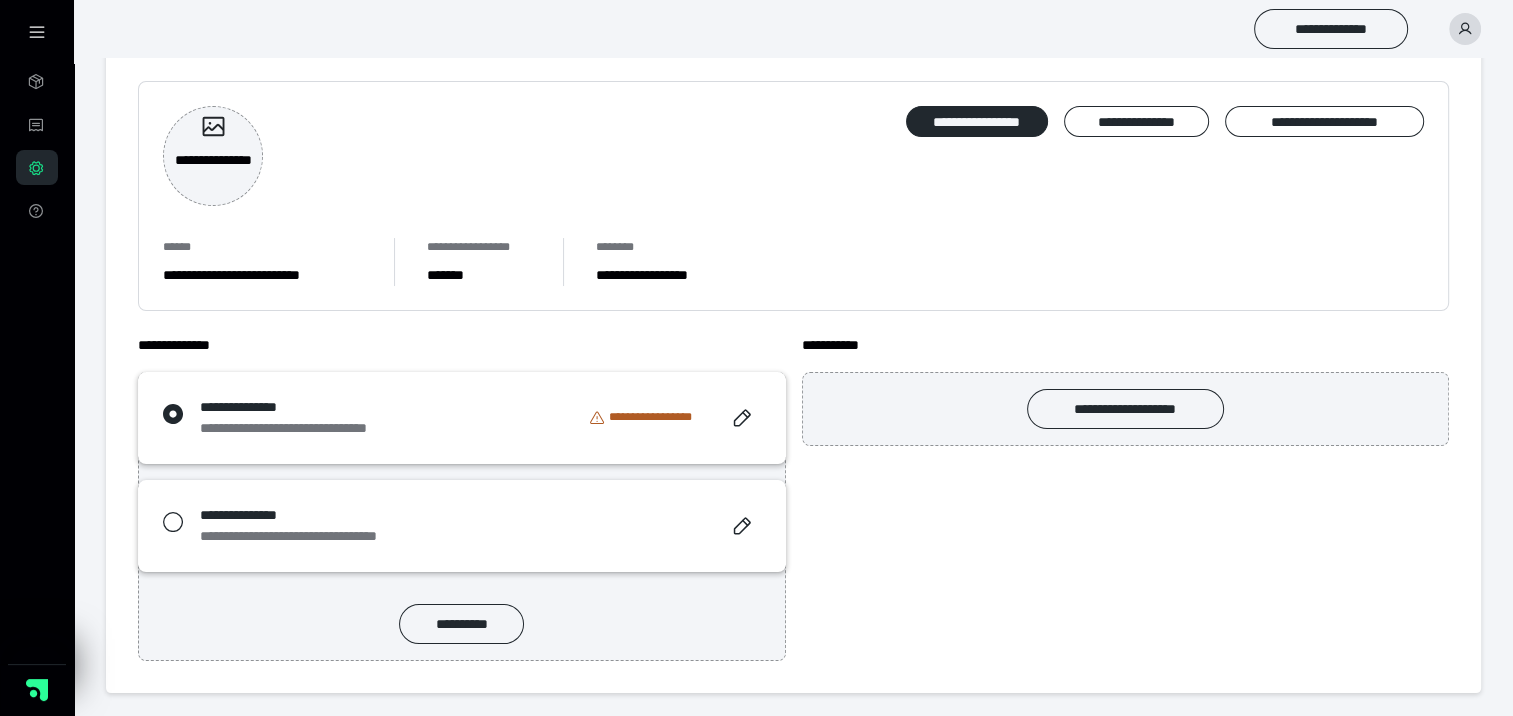 click on "**********" at bounding box center [793, 196] 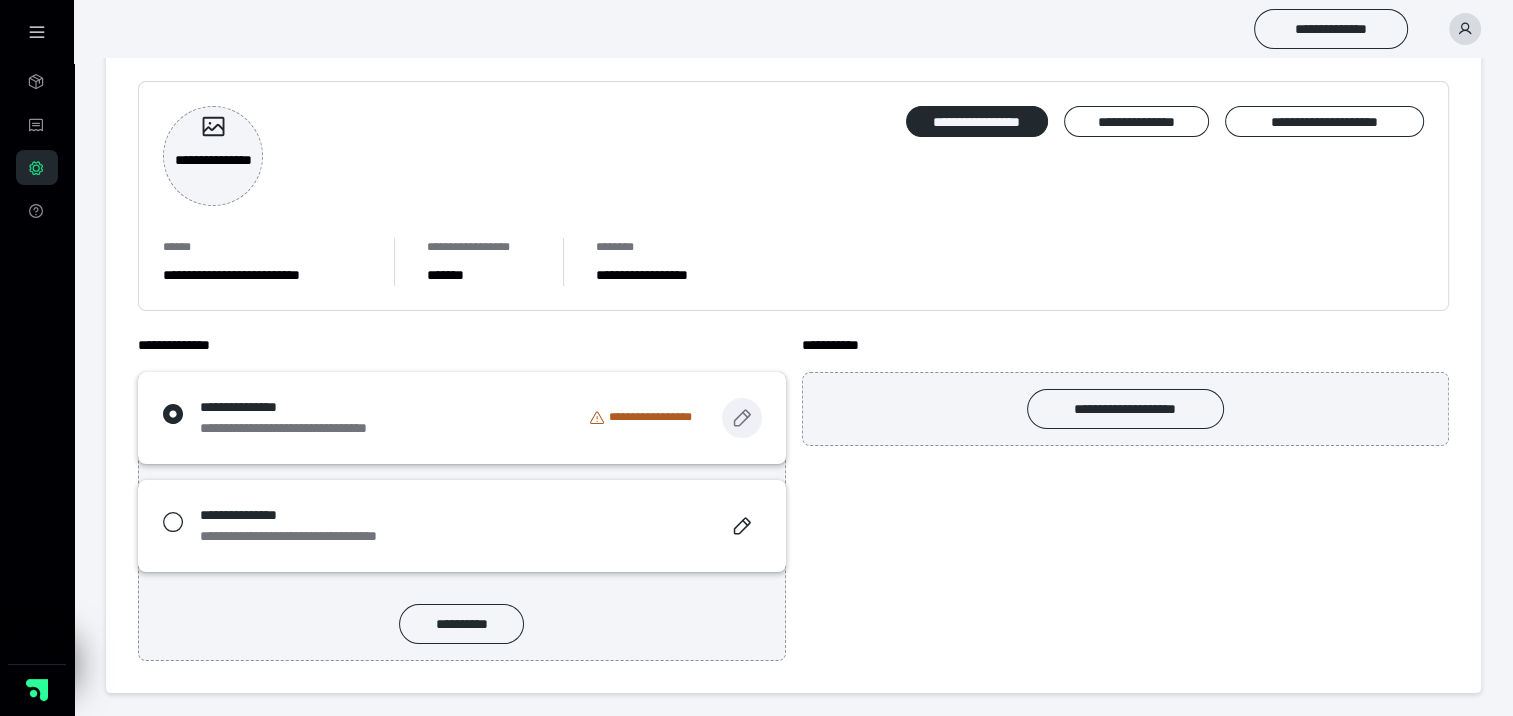 click 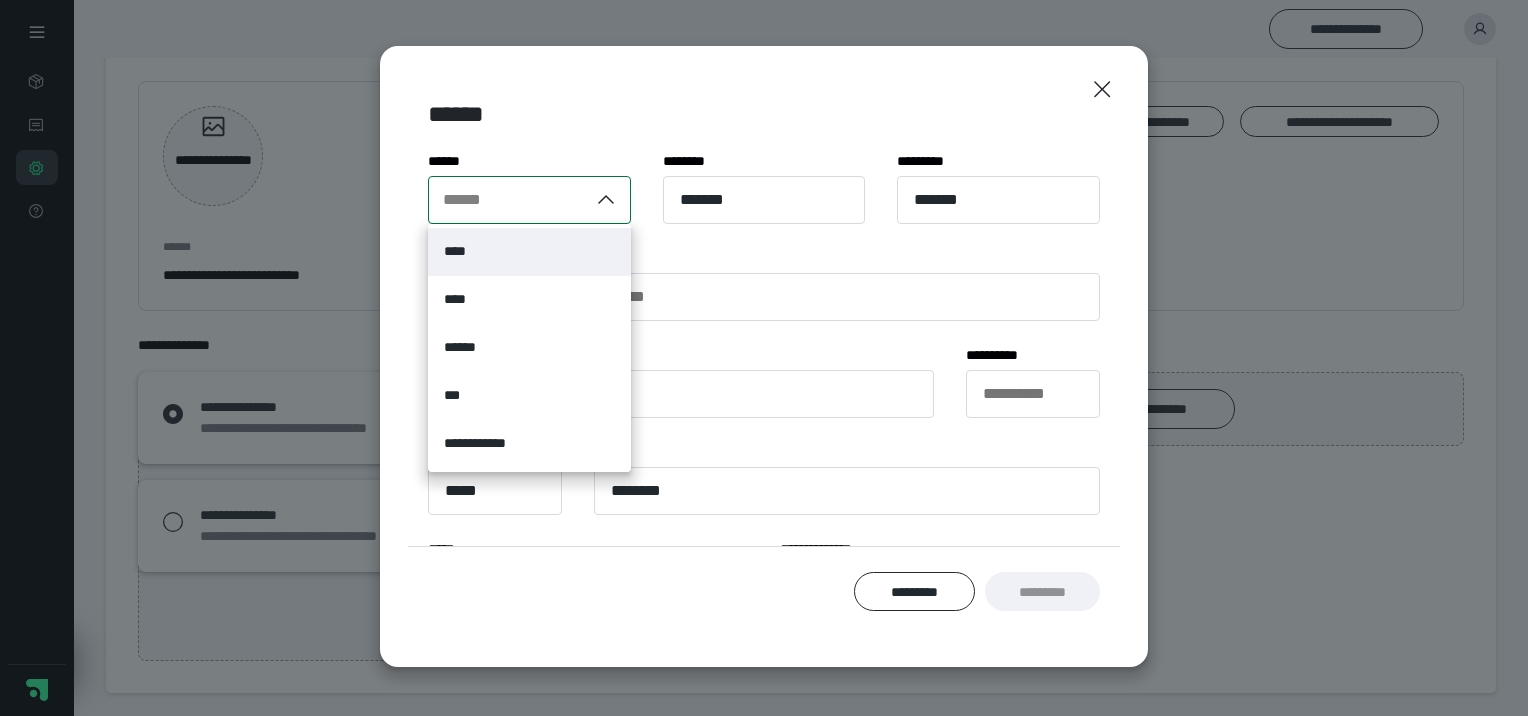 click on "****" at bounding box center (529, 252) 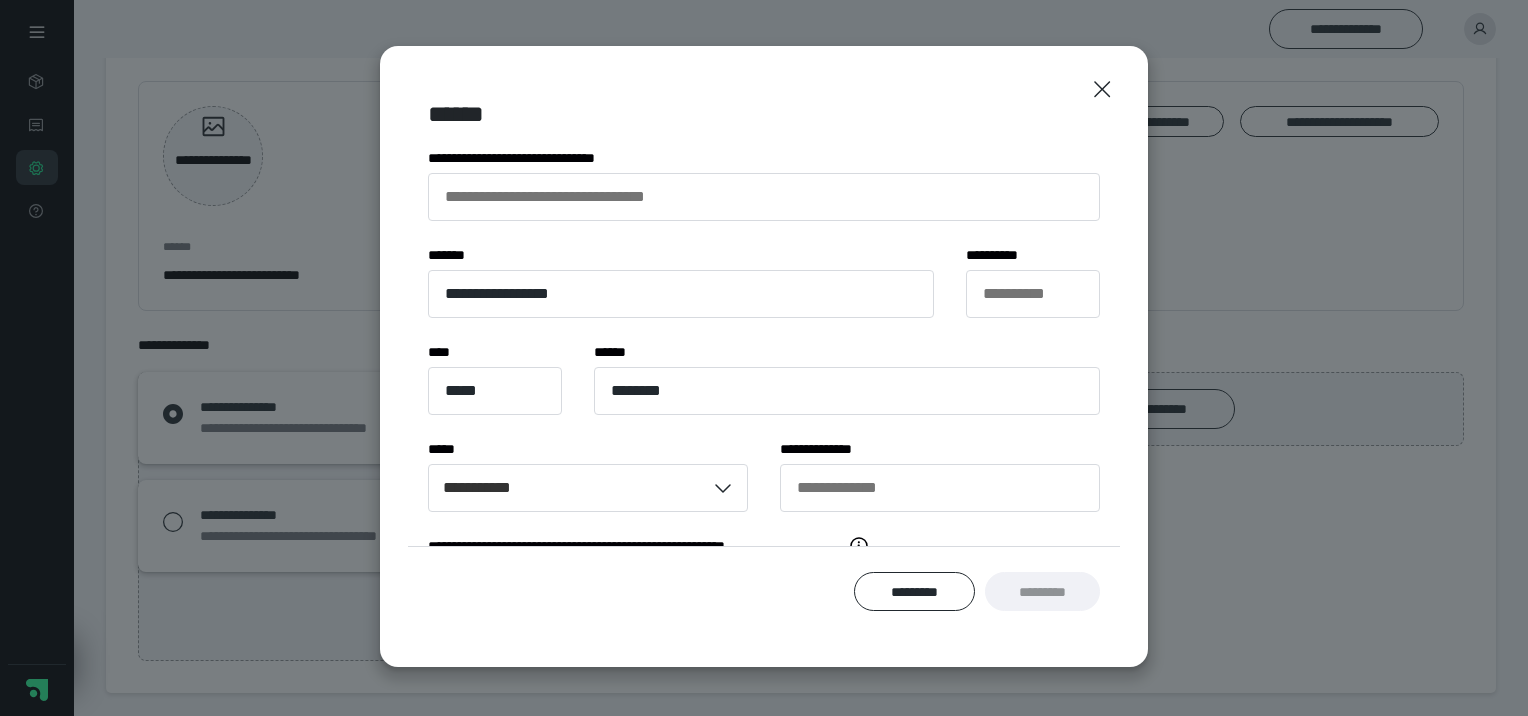 scroll, scrollTop: 0, scrollLeft: 0, axis: both 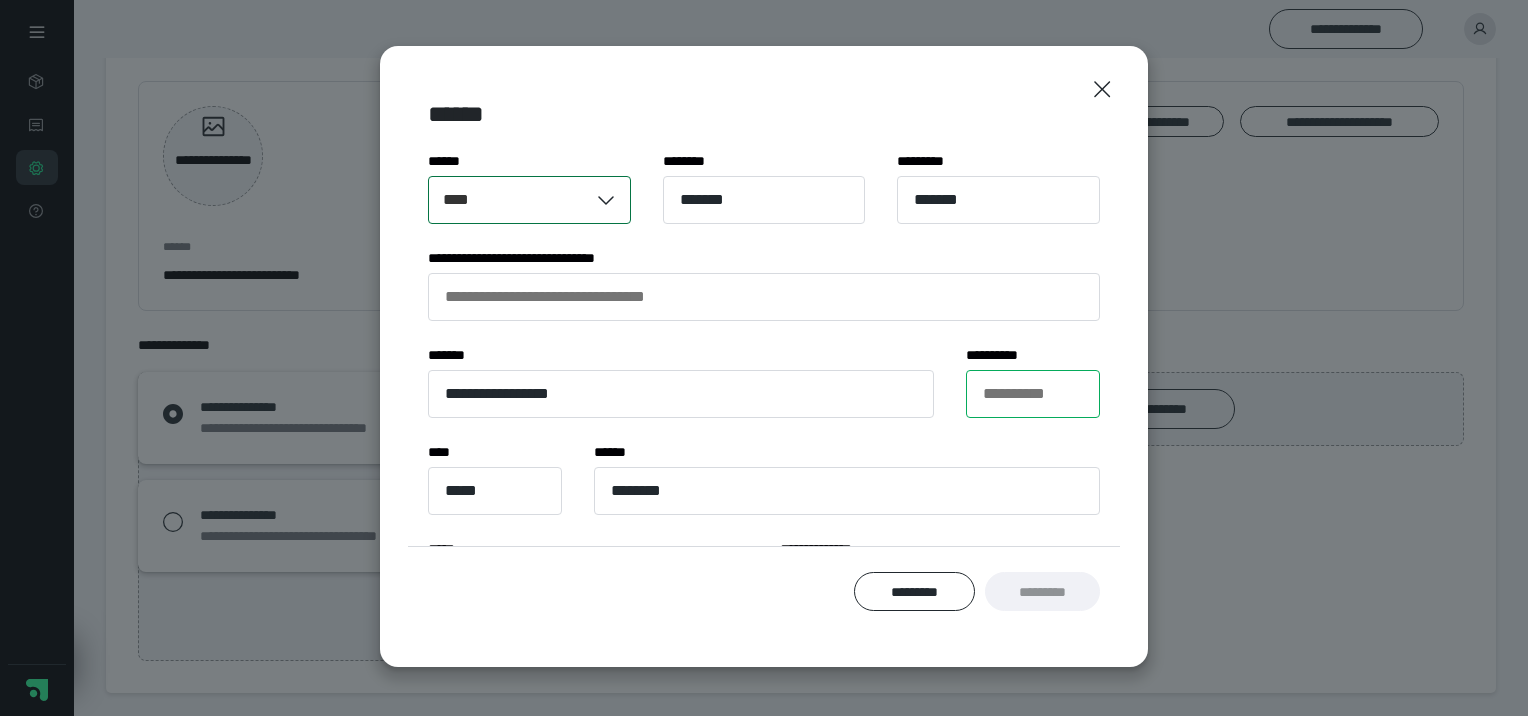 click on "**********" at bounding box center [1033, 394] 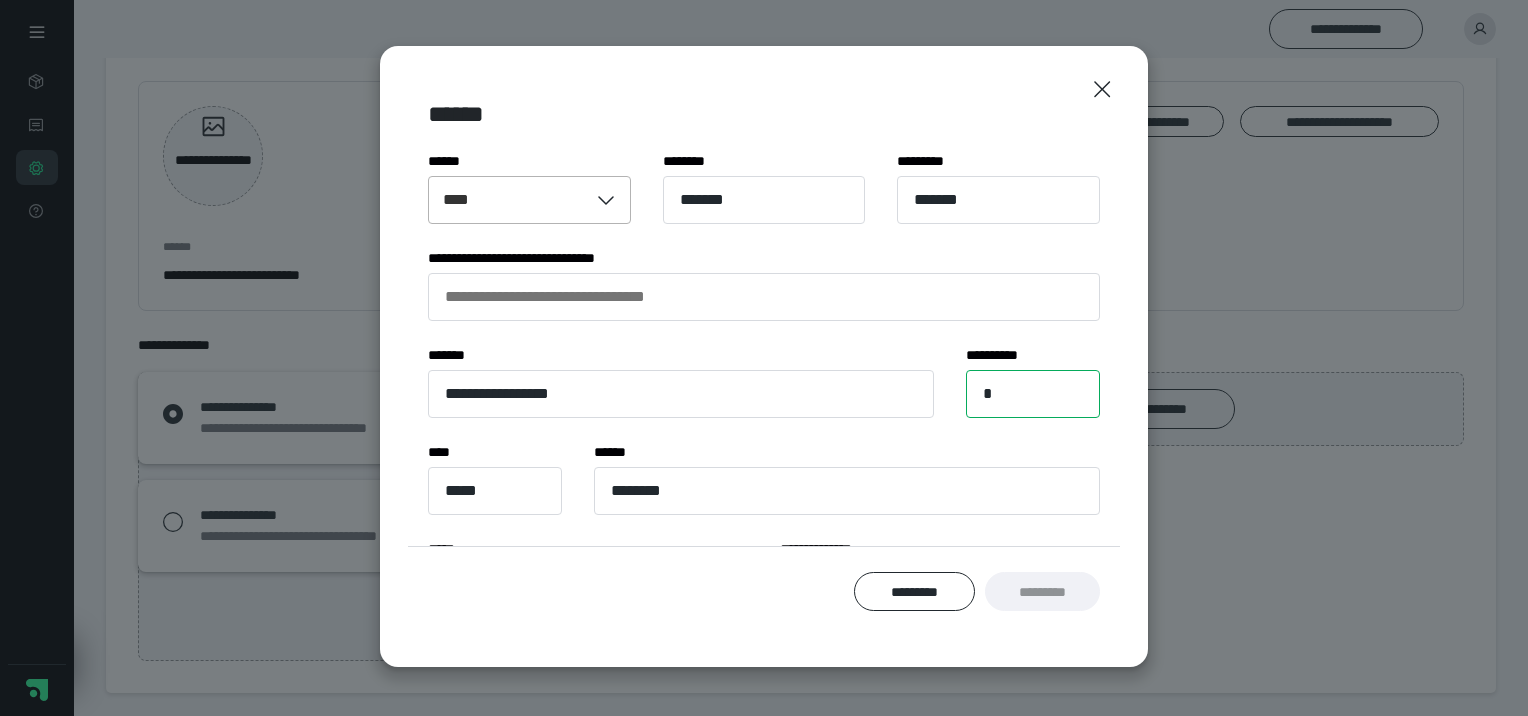 type on "*" 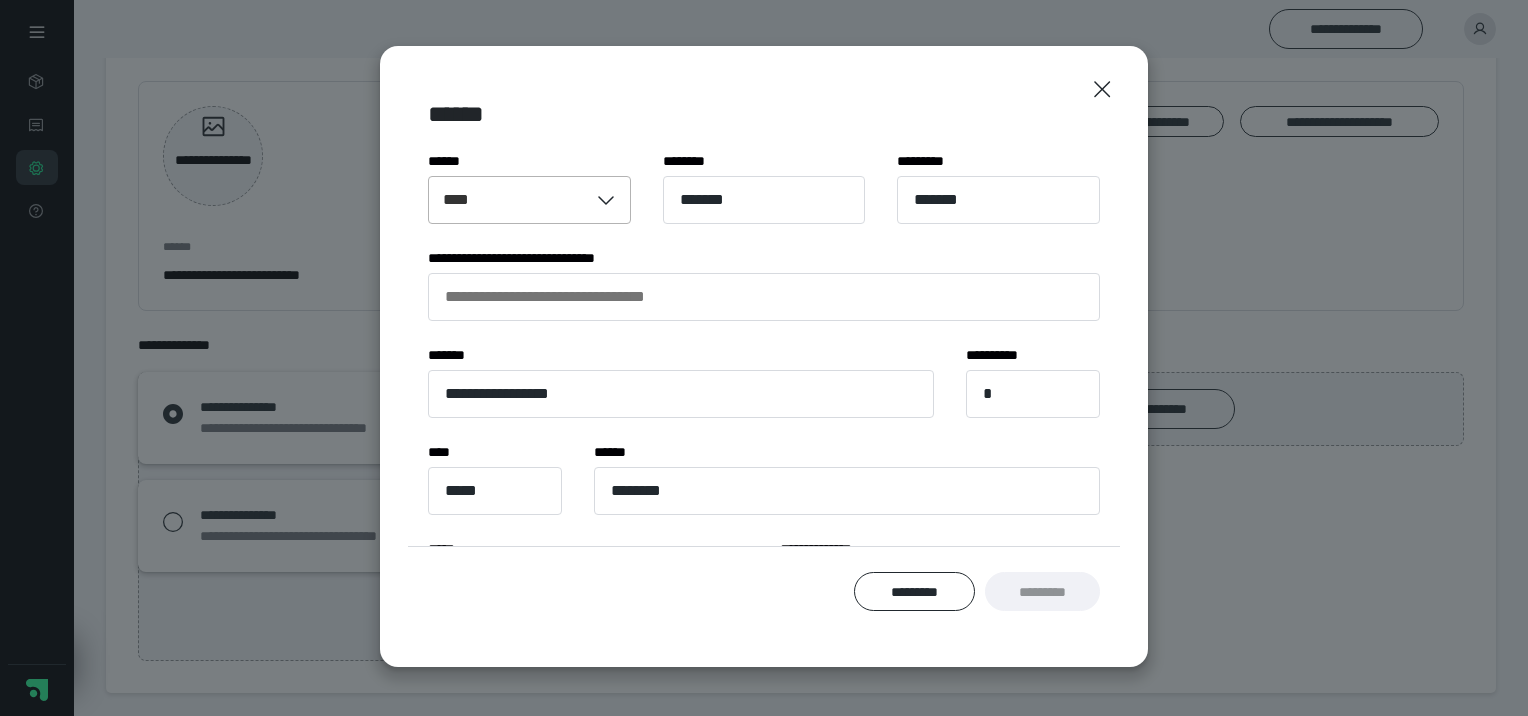 click on "**********" at bounding box center (764, 349) 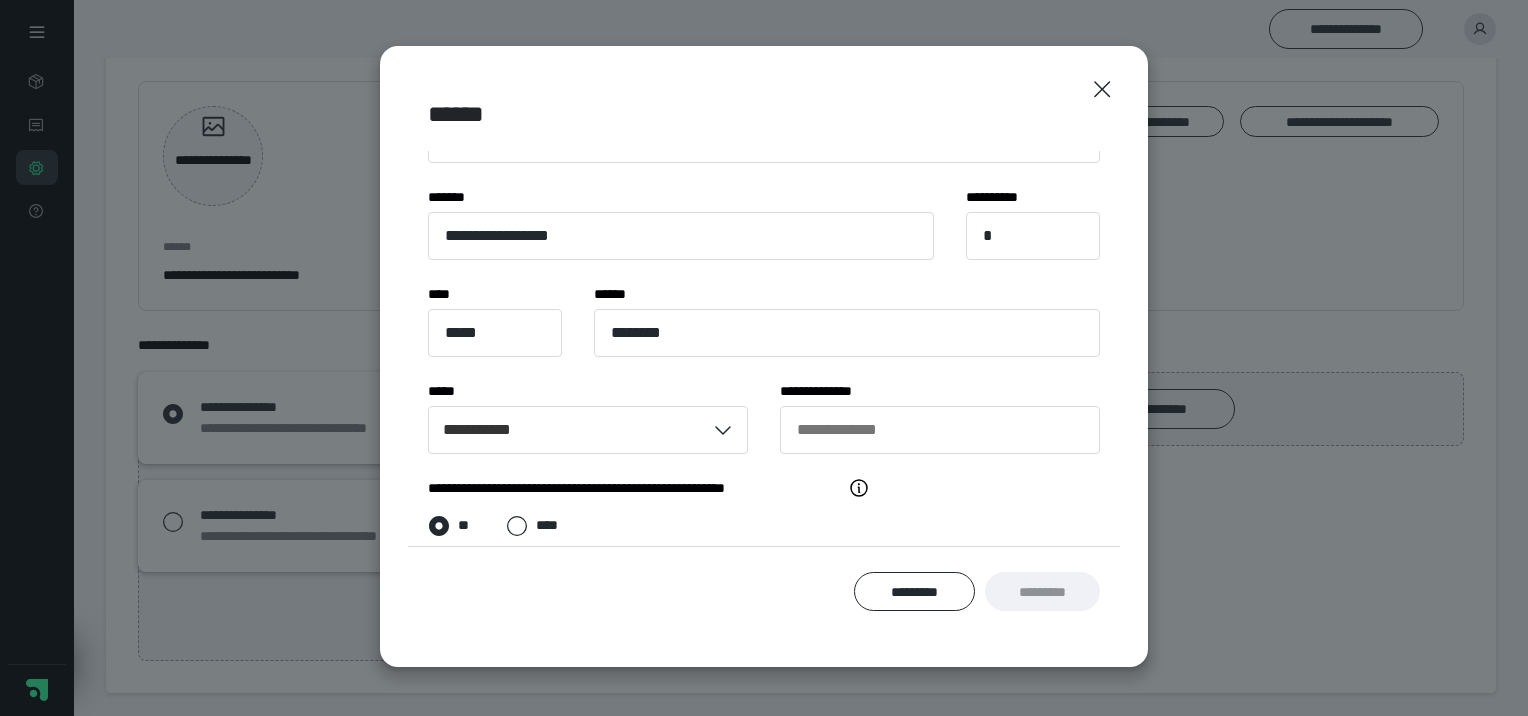 scroll, scrollTop: 200, scrollLeft: 0, axis: vertical 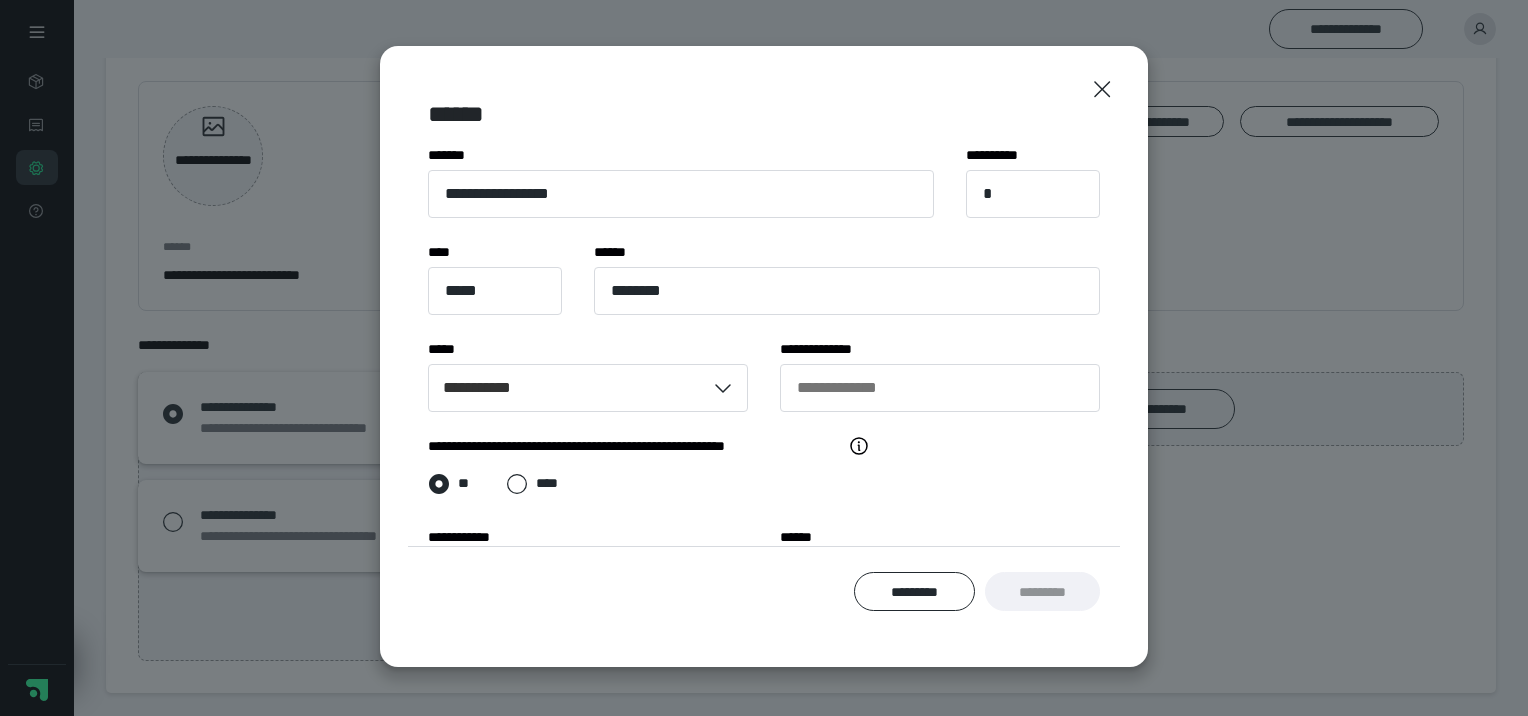 click 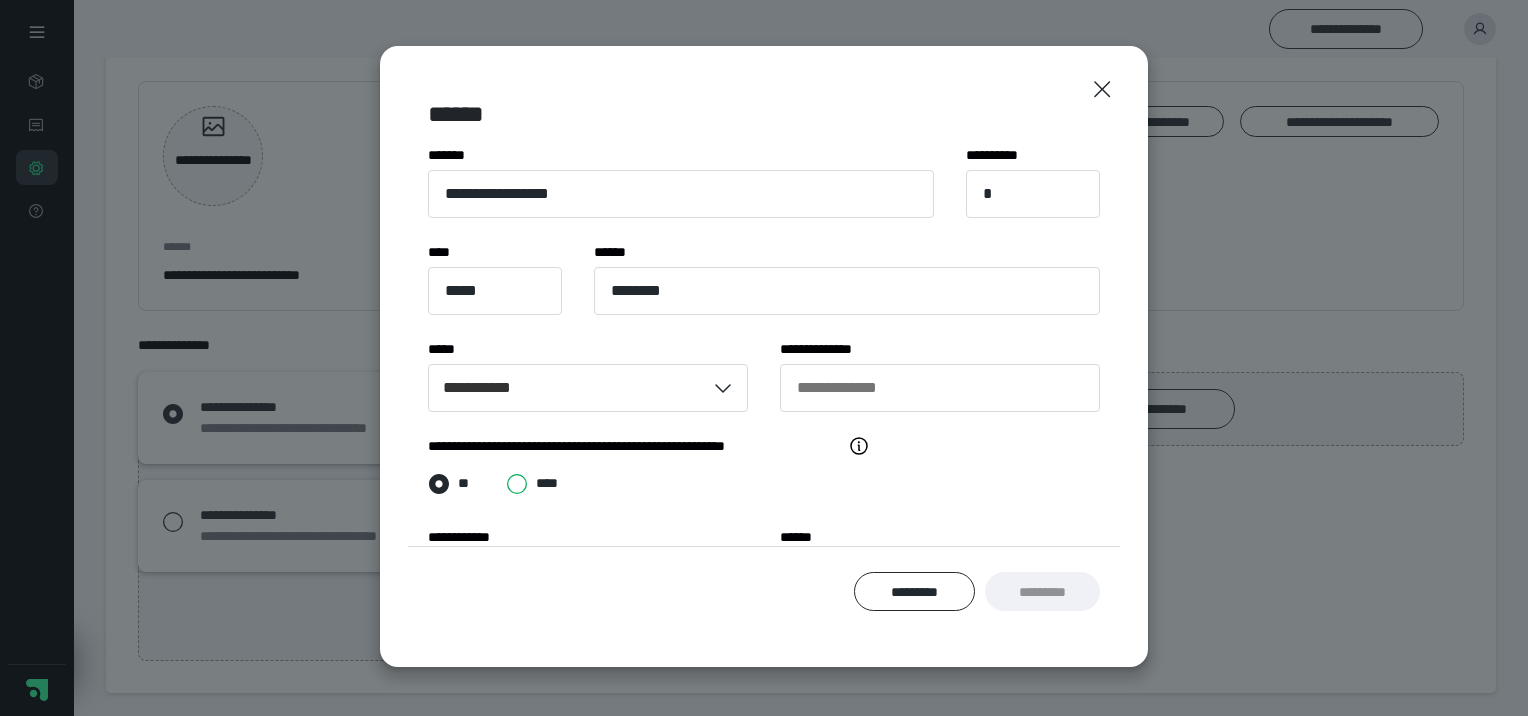click on "****" at bounding box center (506, 684) 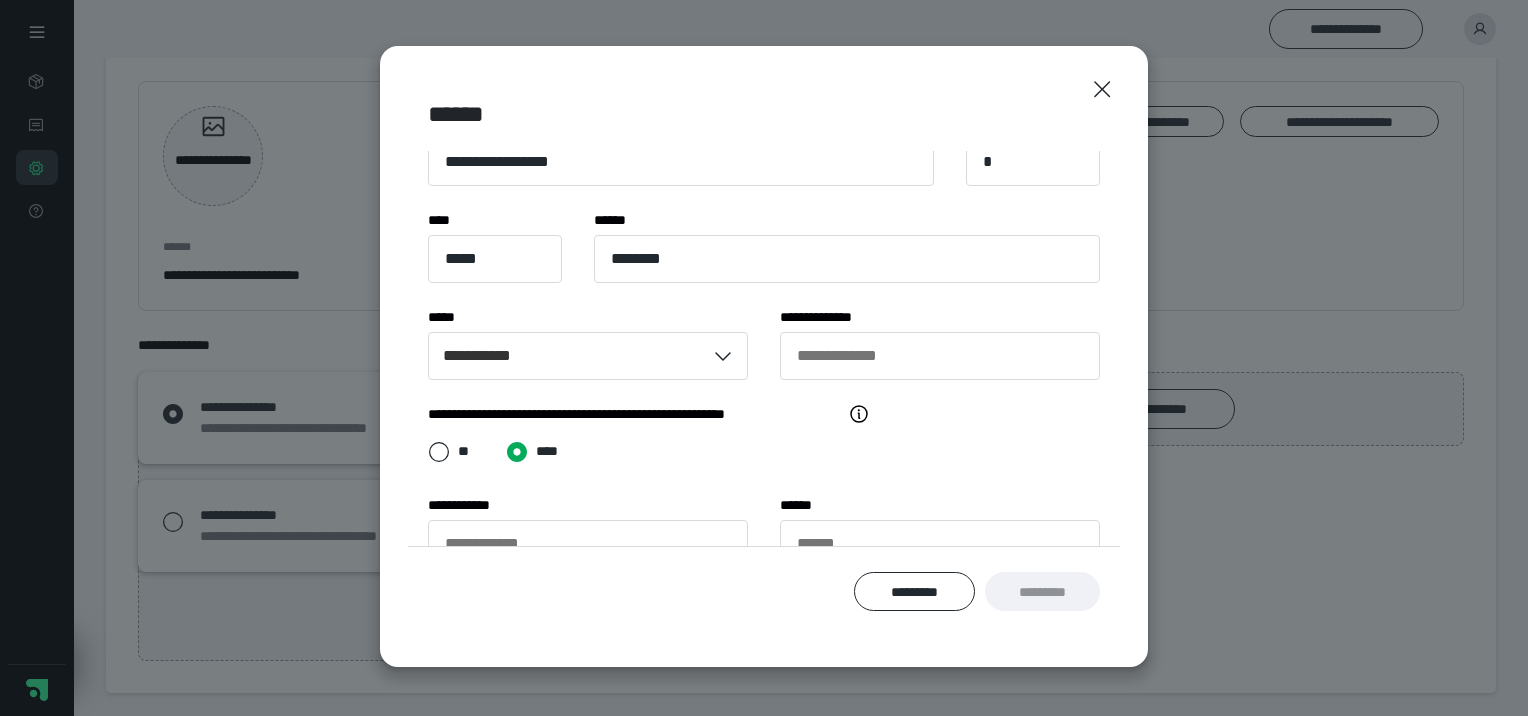 scroll, scrollTop: 253, scrollLeft: 0, axis: vertical 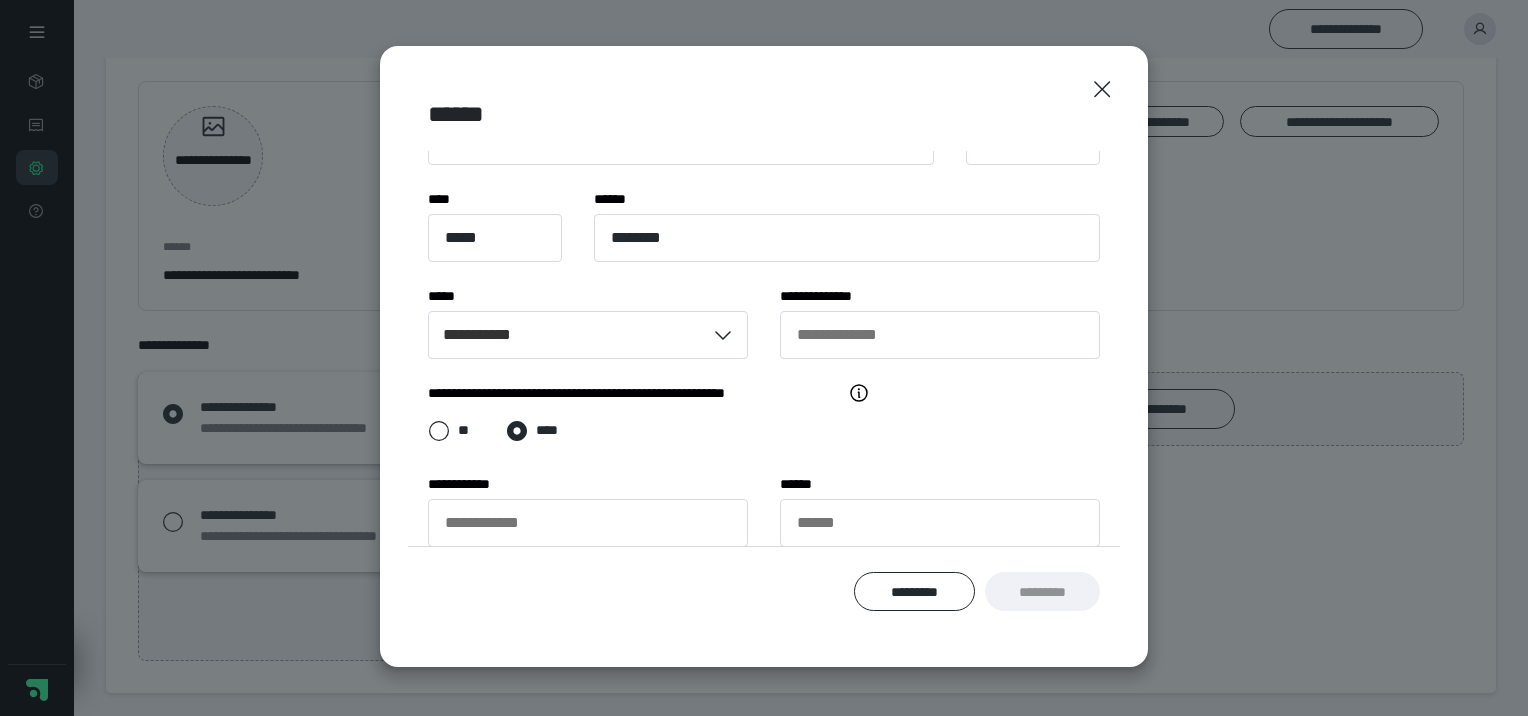 click on "**" at bounding box center (466, 430) 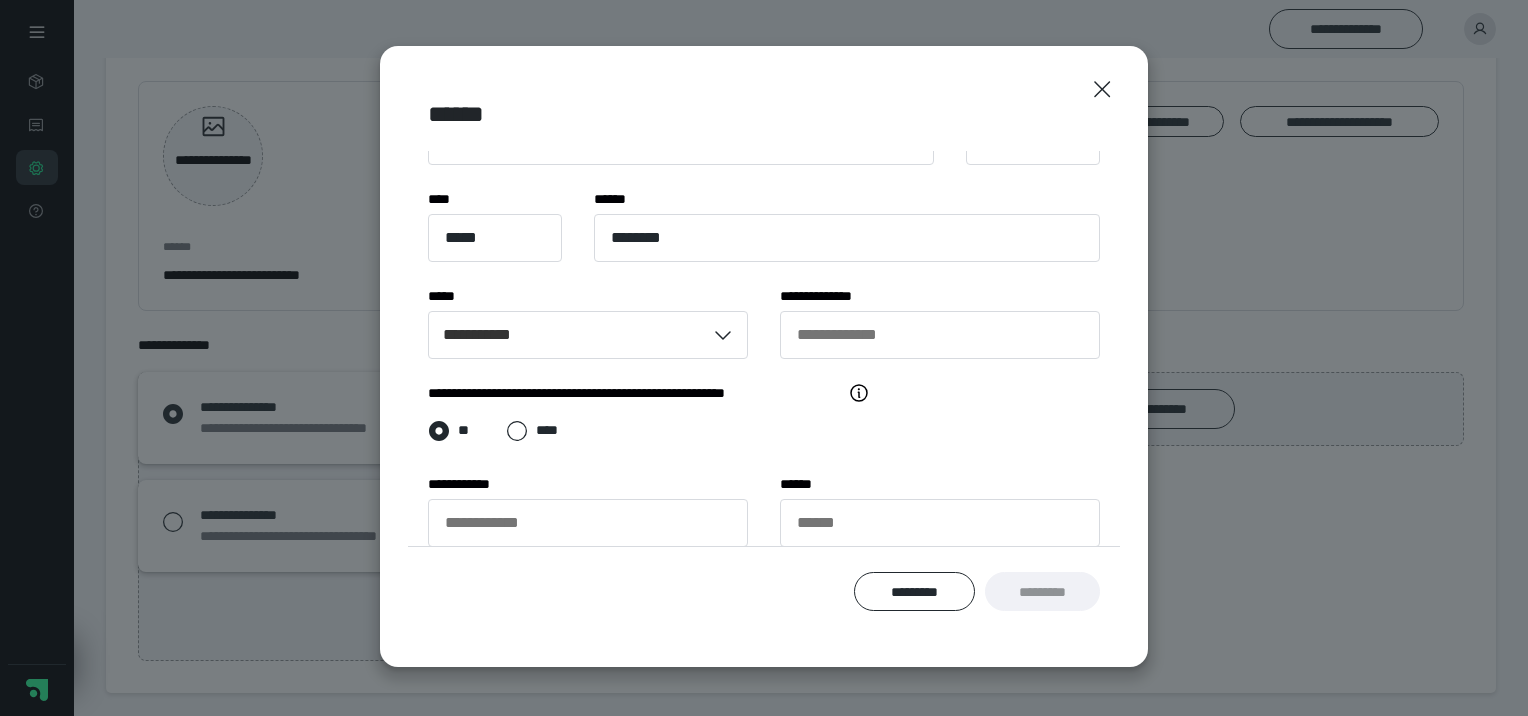 click on "****" at bounding box center [551, 430] 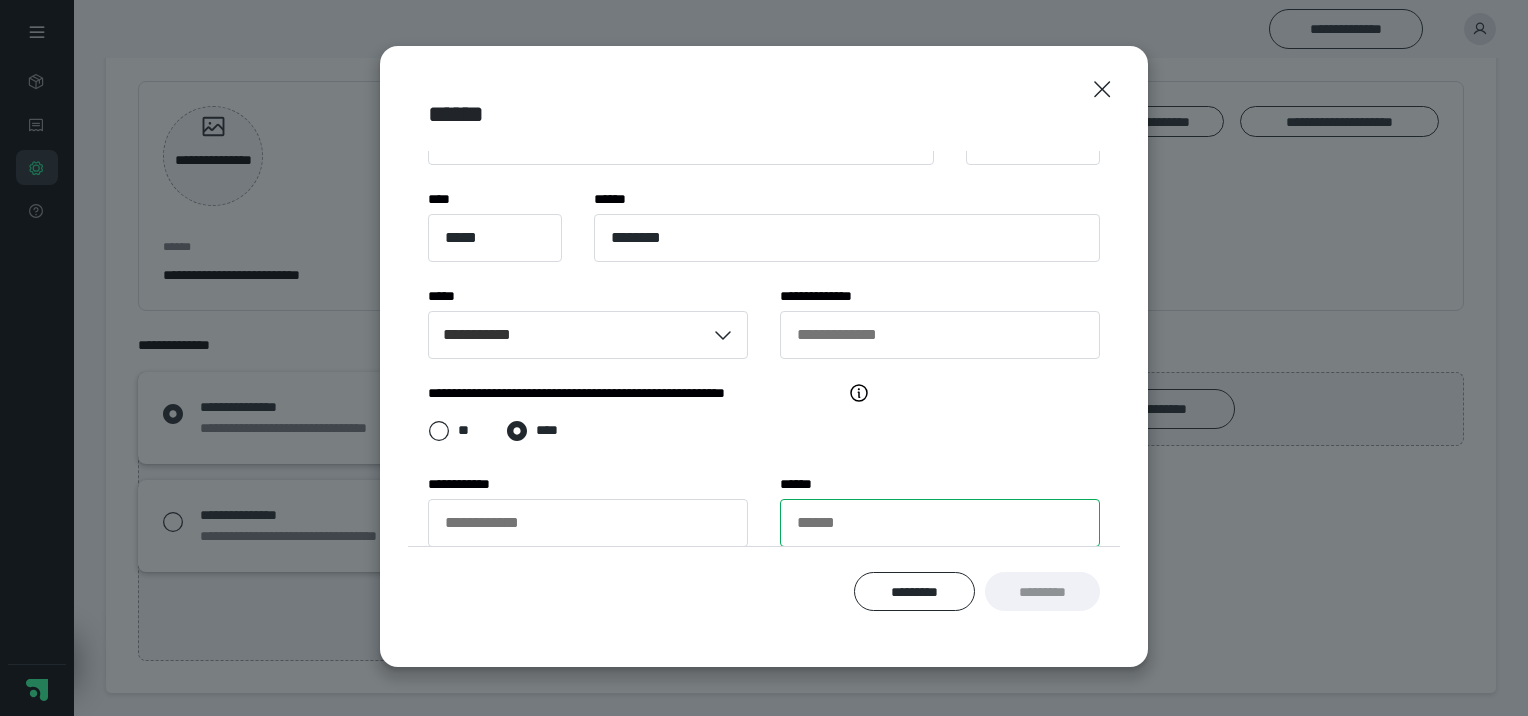 click on "******" at bounding box center (940, 523) 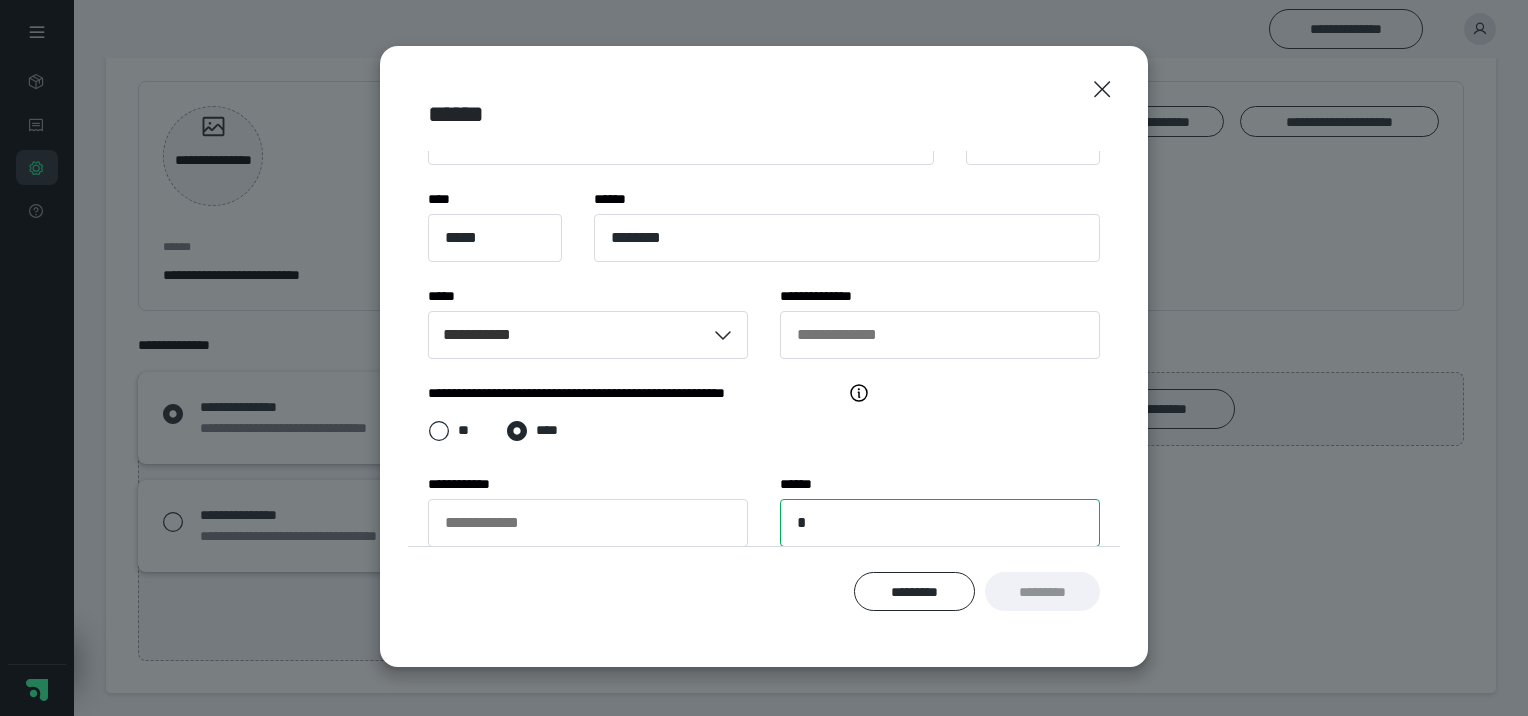 type on "*" 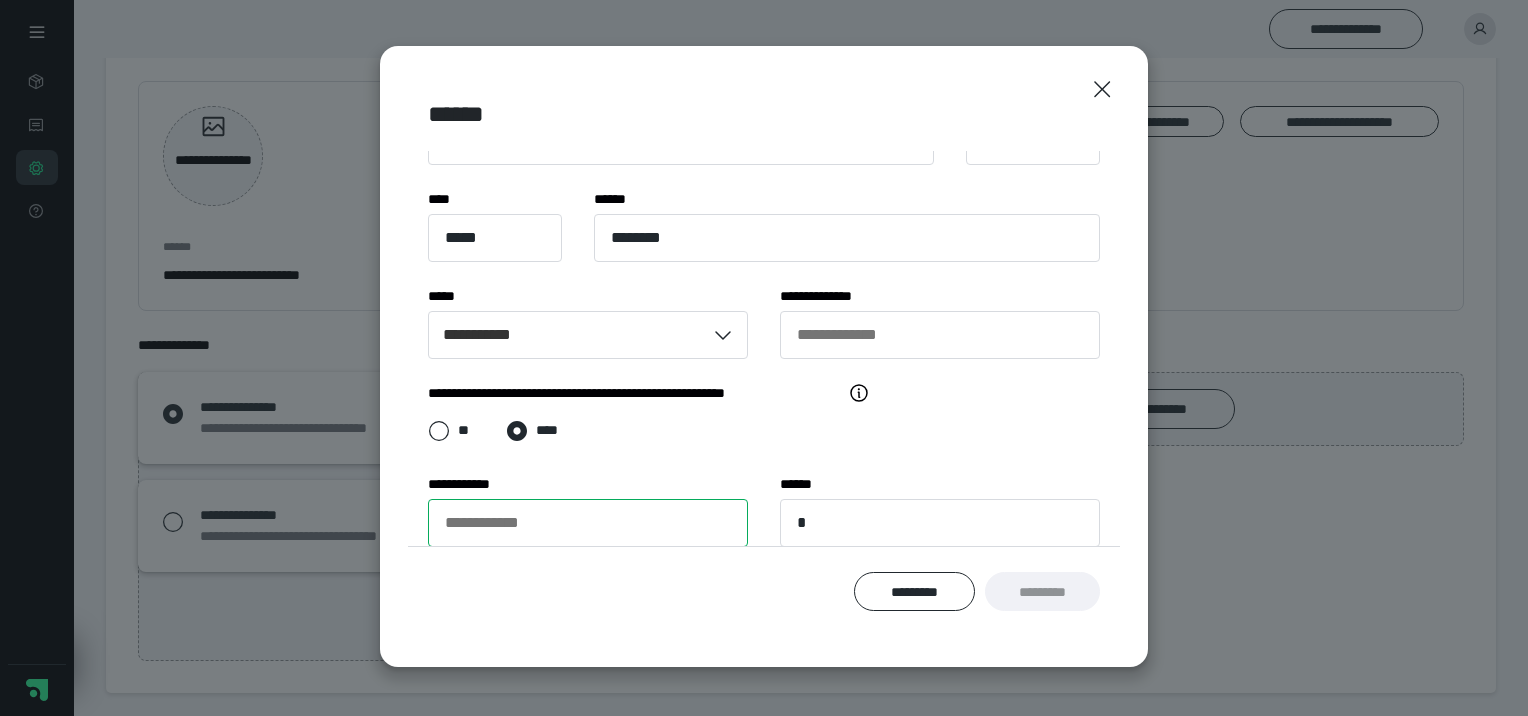 click on "**********" at bounding box center [588, 523] 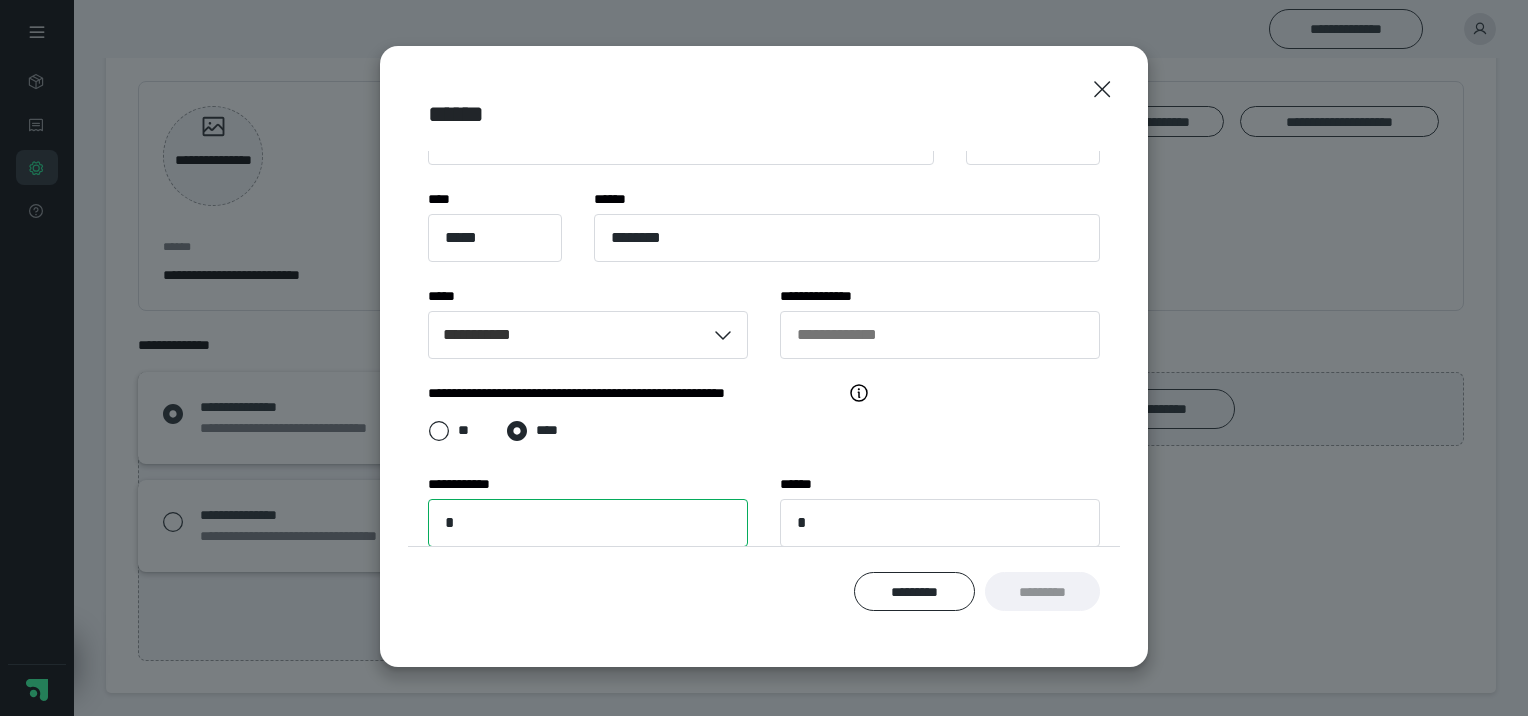 type on "*" 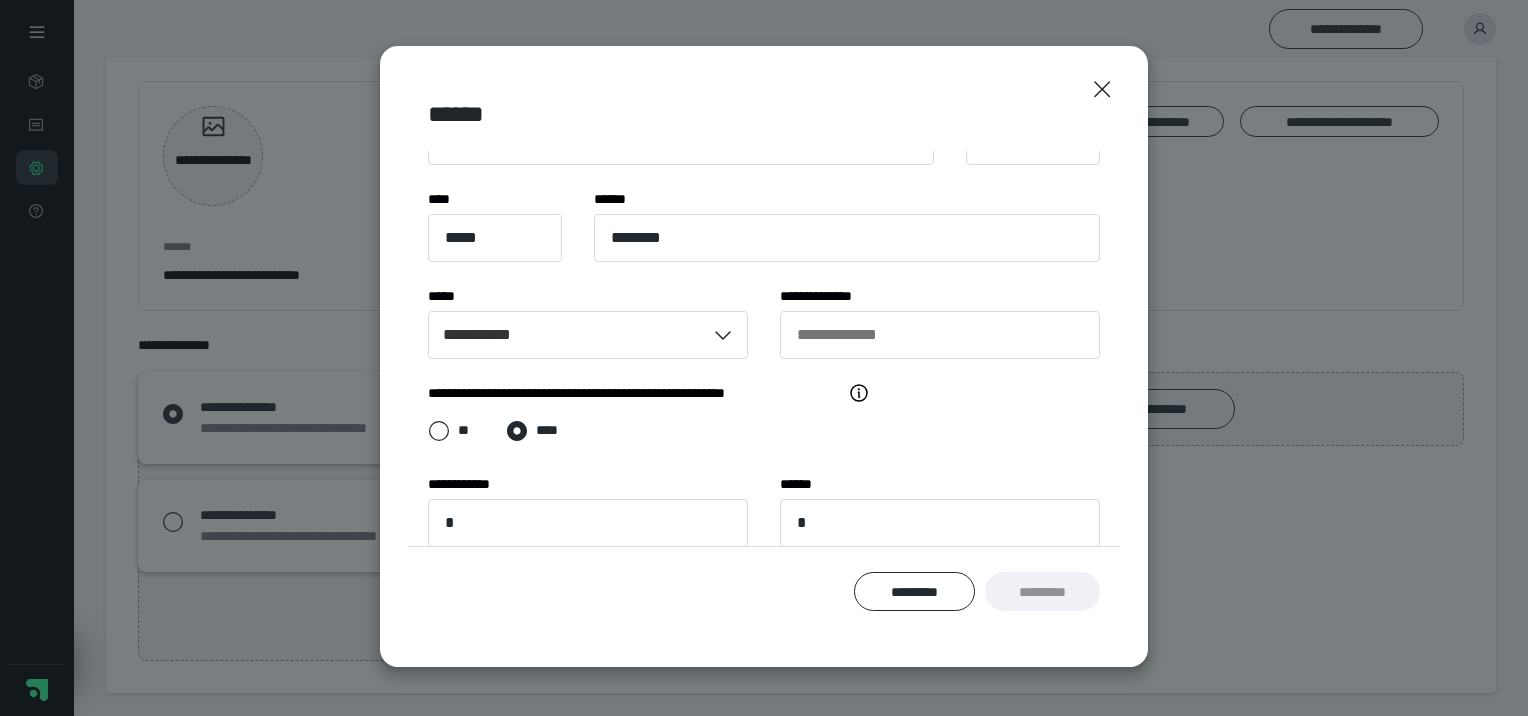 click on "**********" at bounding box center (764, 349) 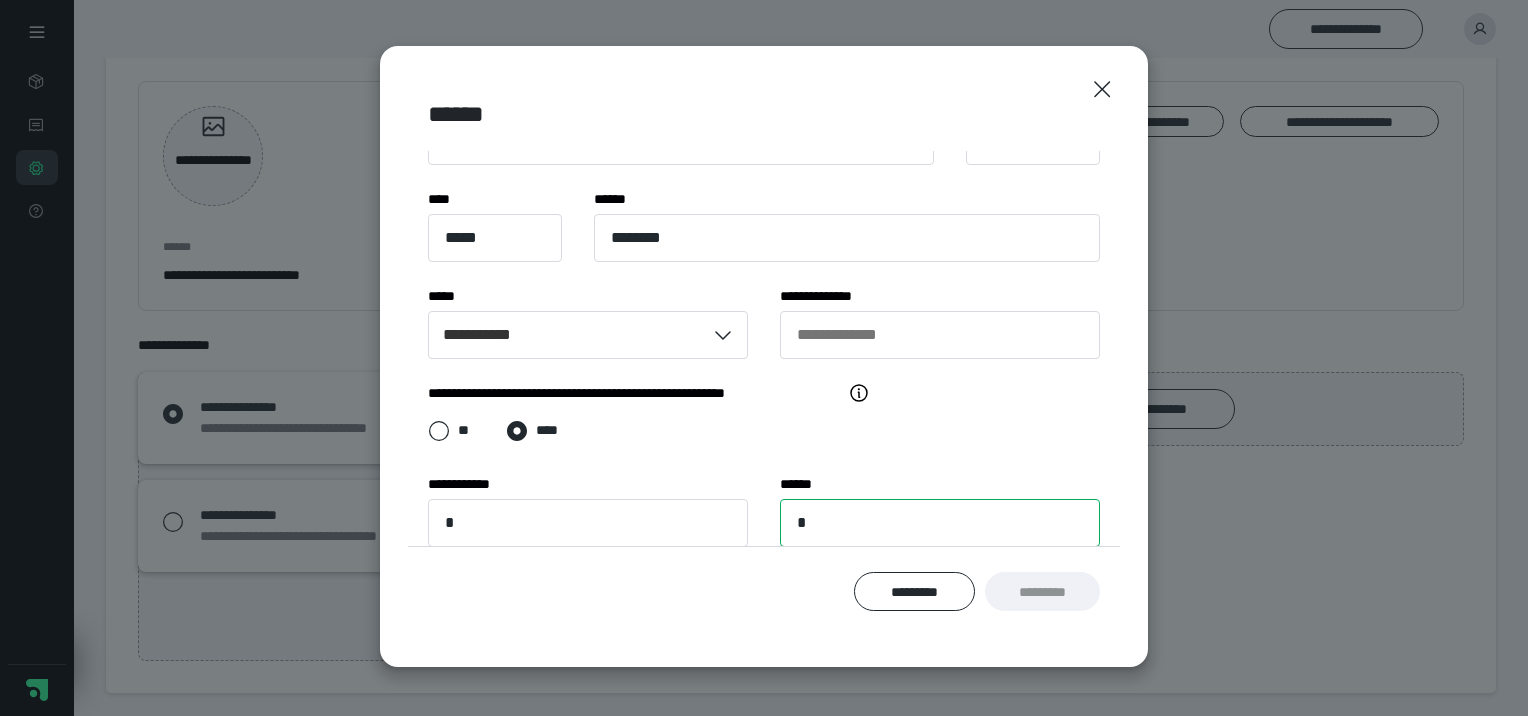 drag, startPoint x: 870, startPoint y: 512, endPoint x: 748, endPoint y: 516, distance: 122.06556 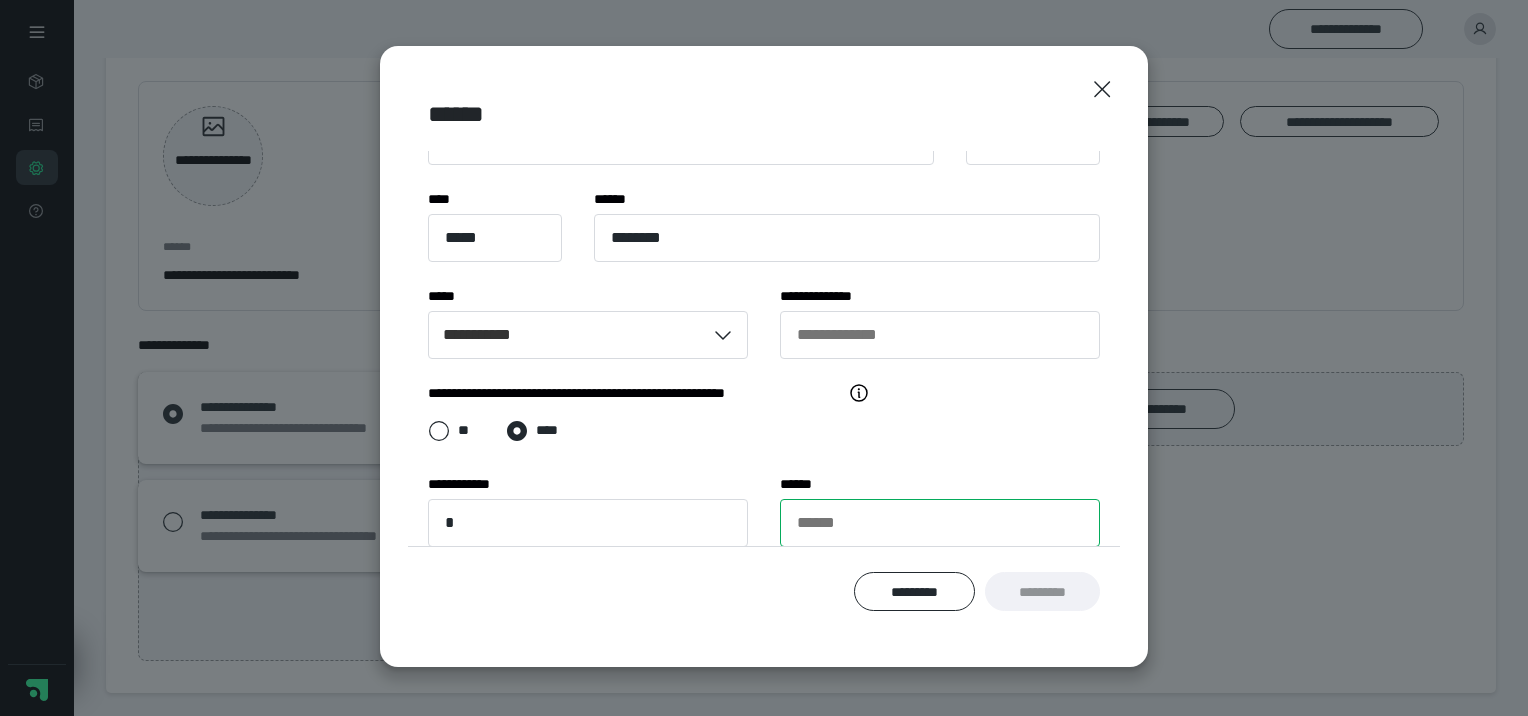 type 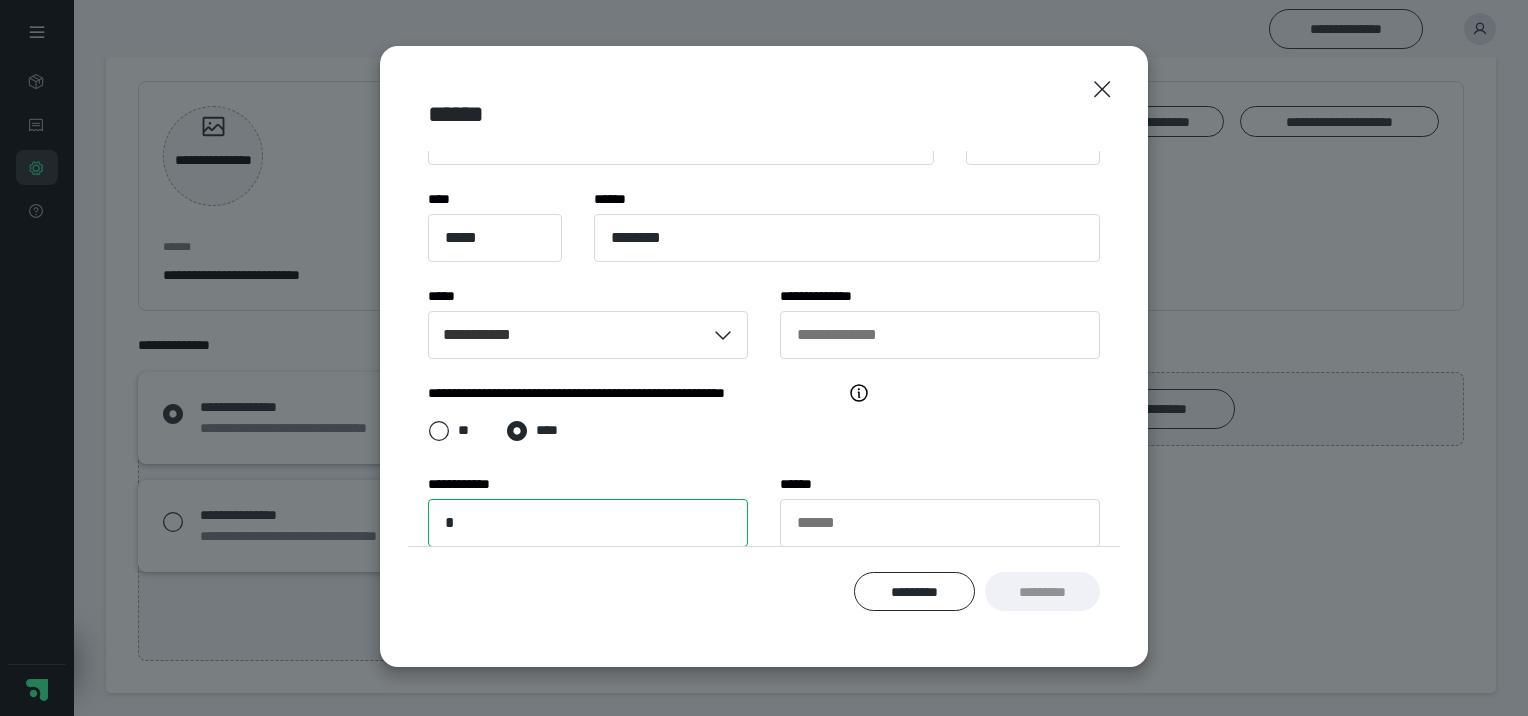click on "*" at bounding box center (588, 523) 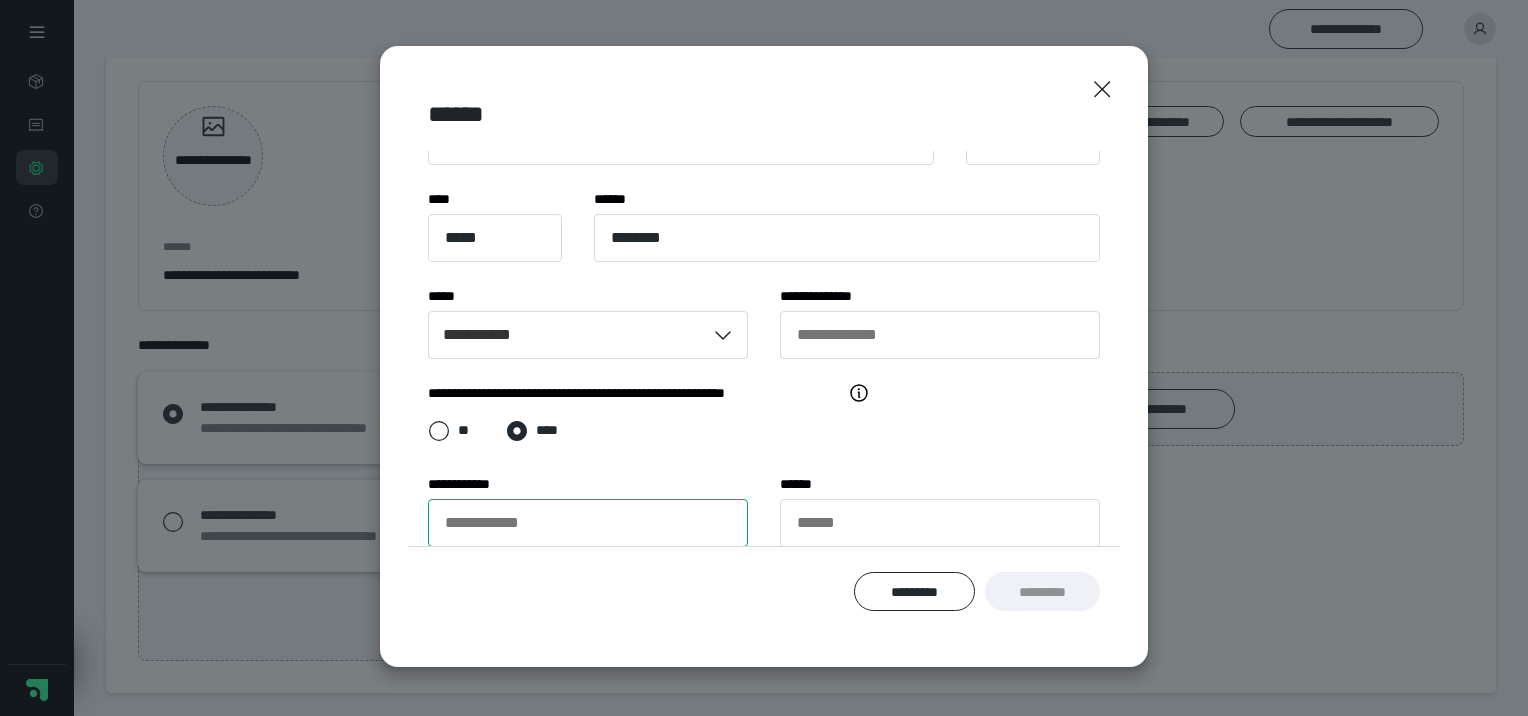 type 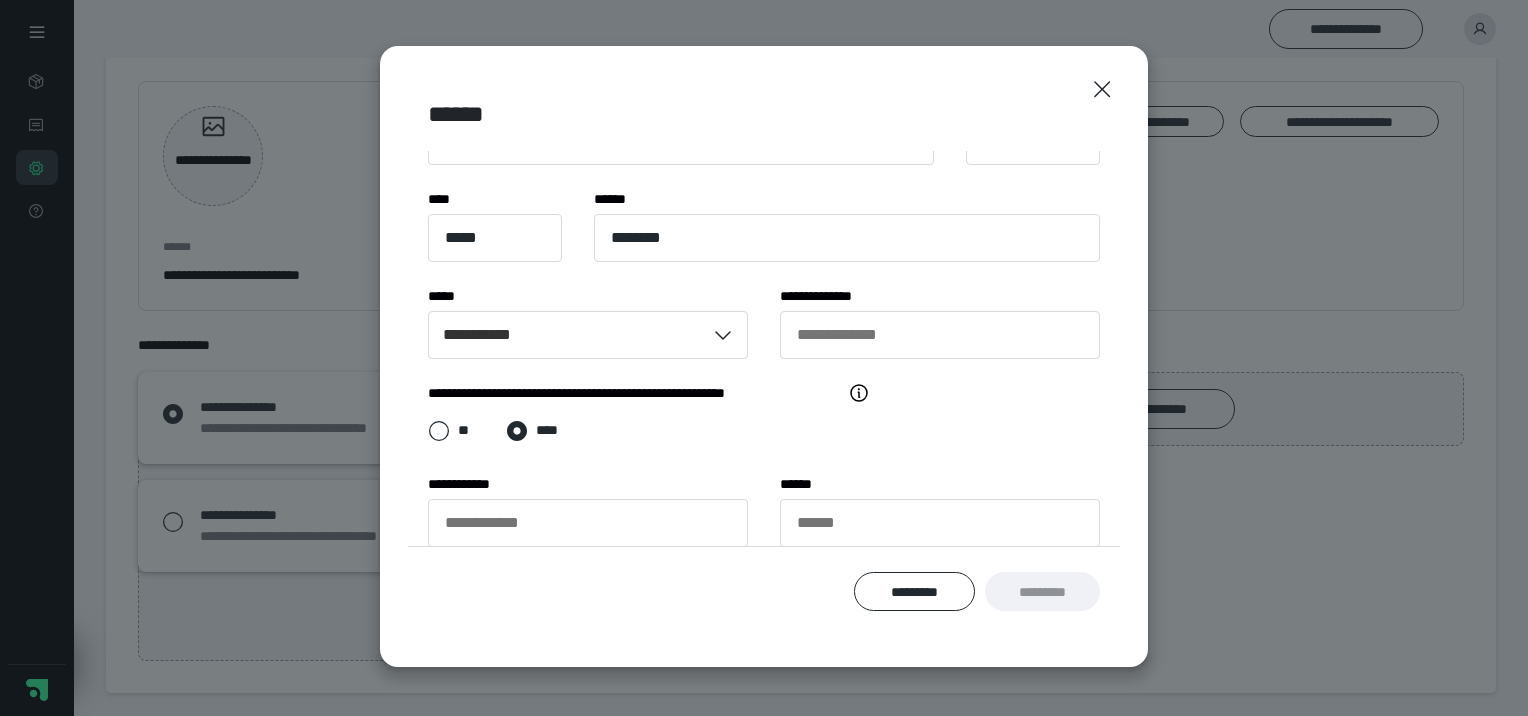 click on "**********" at bounding box center (764, 349) 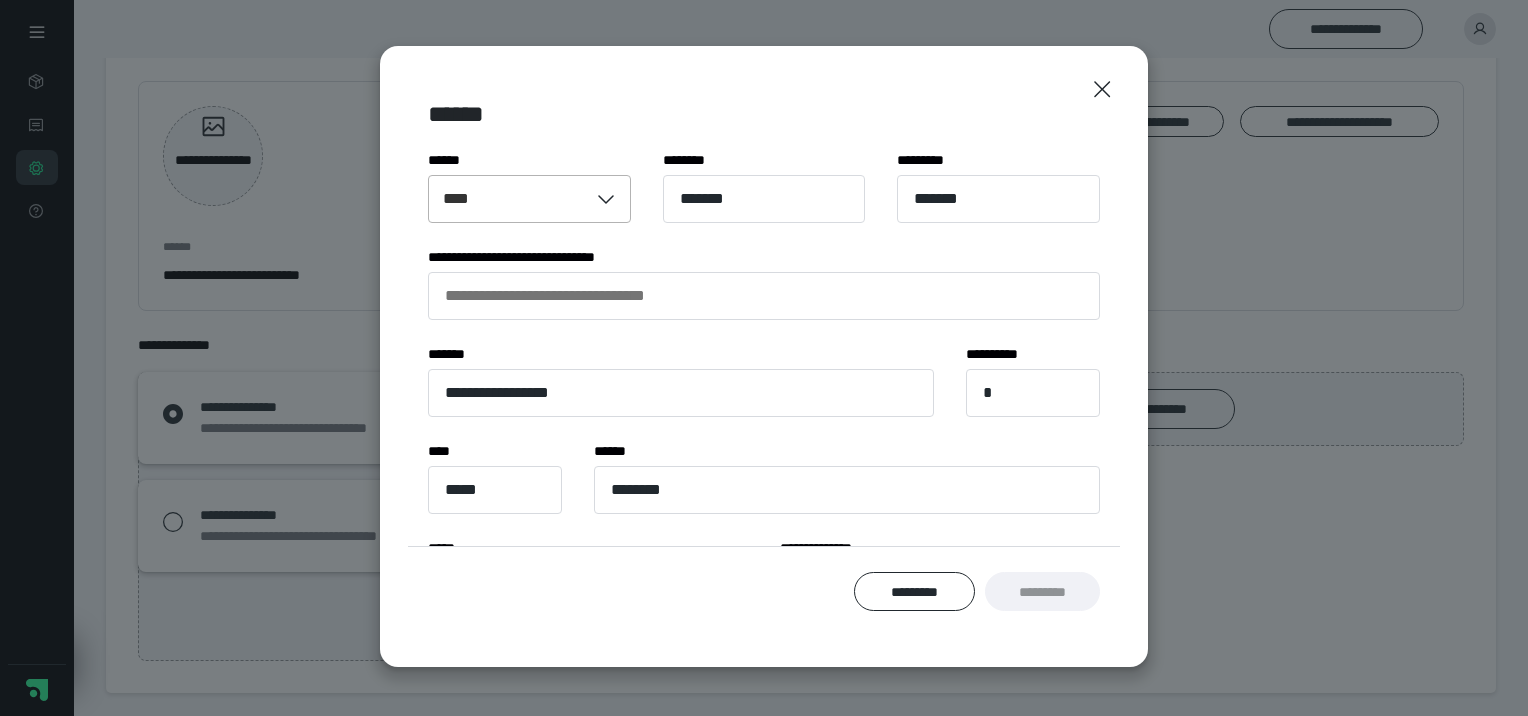 scroll, scrollTop: 0, scrollLeft: 0, axis: both 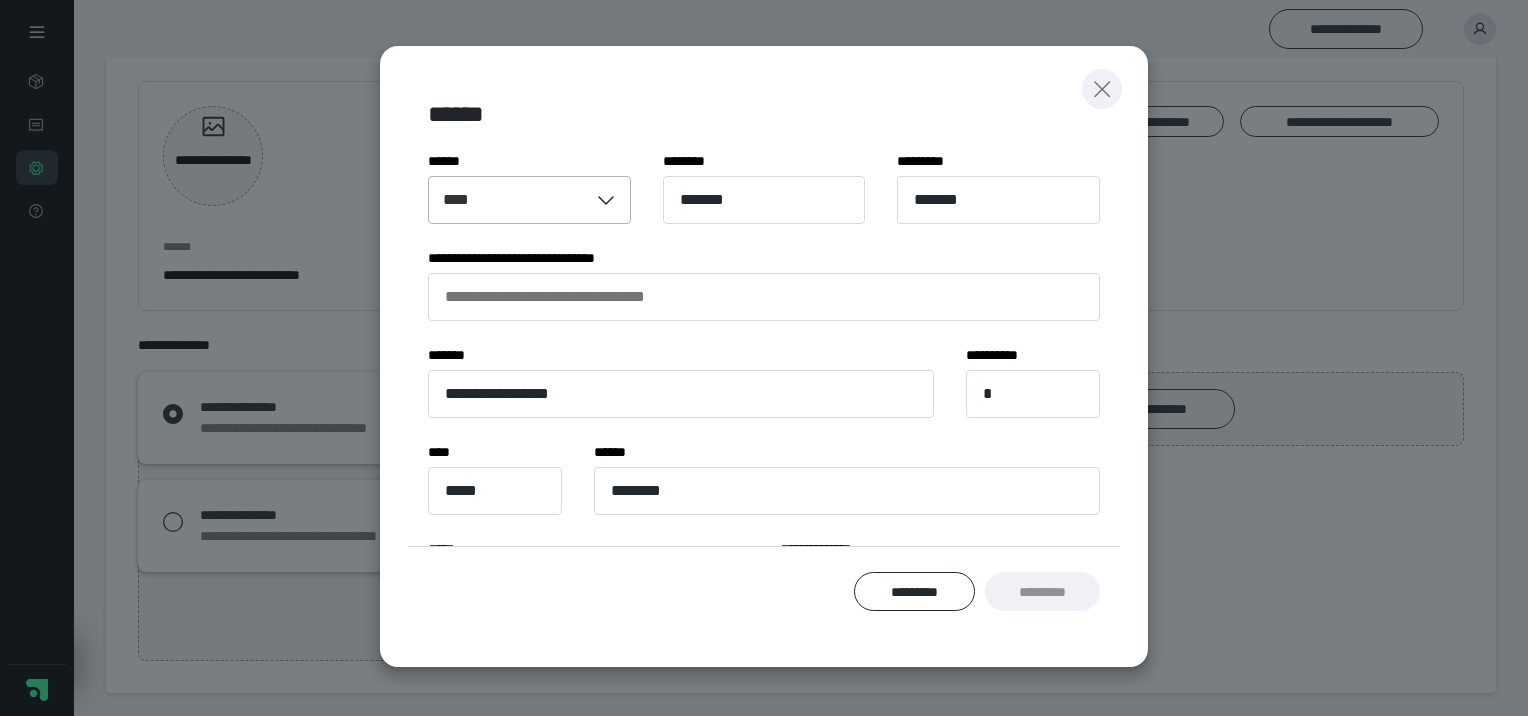 click at bounding box center (1102, 89) 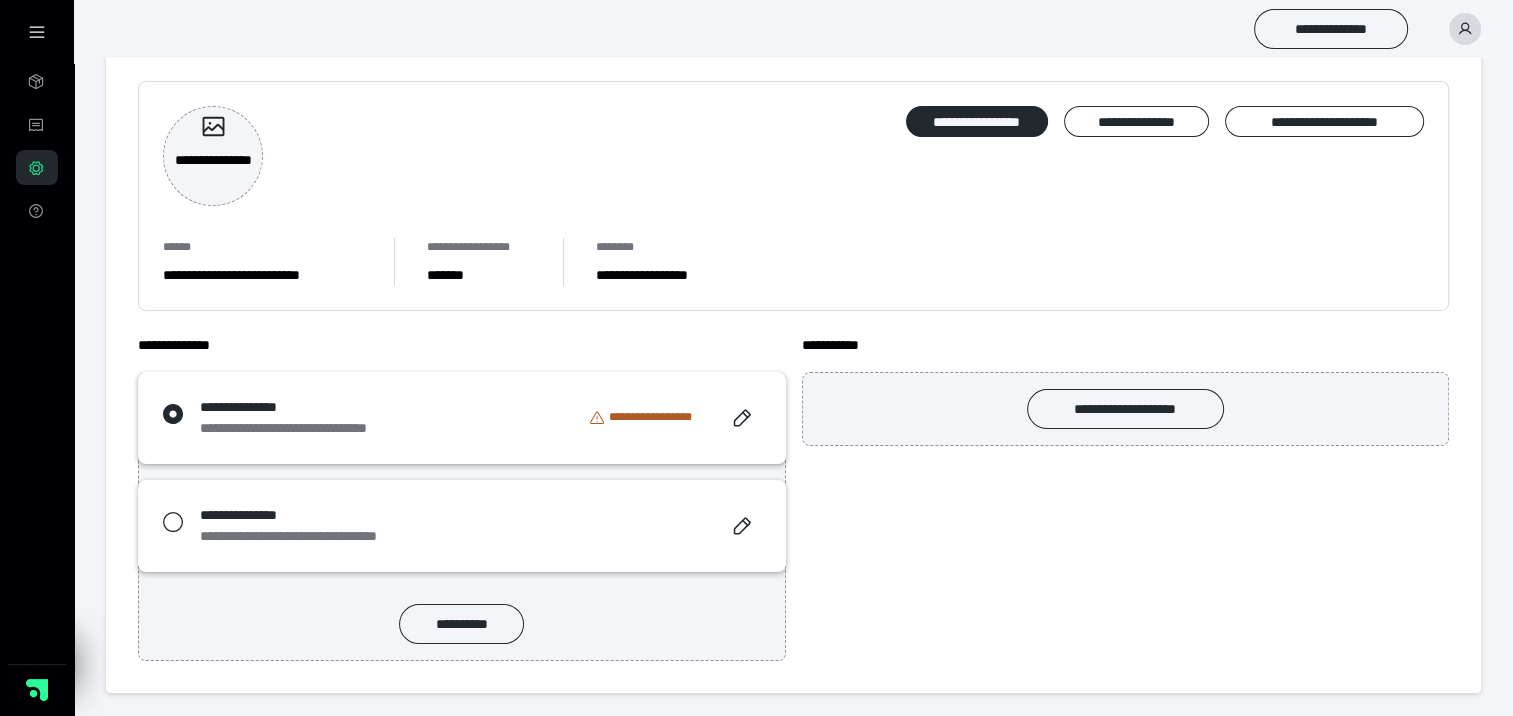 click on "**********" at bounding box center (462, 526) 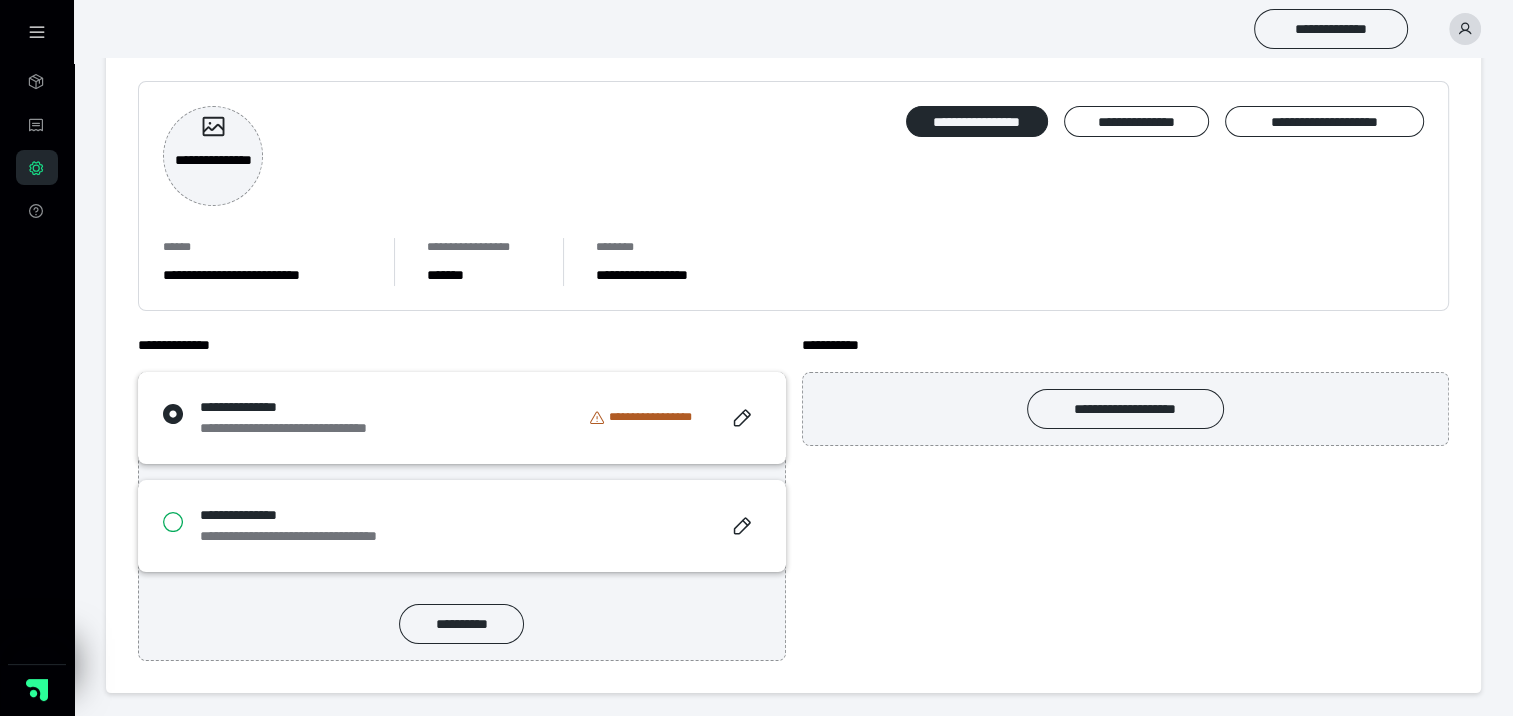 click at bounding box center [162, 522] 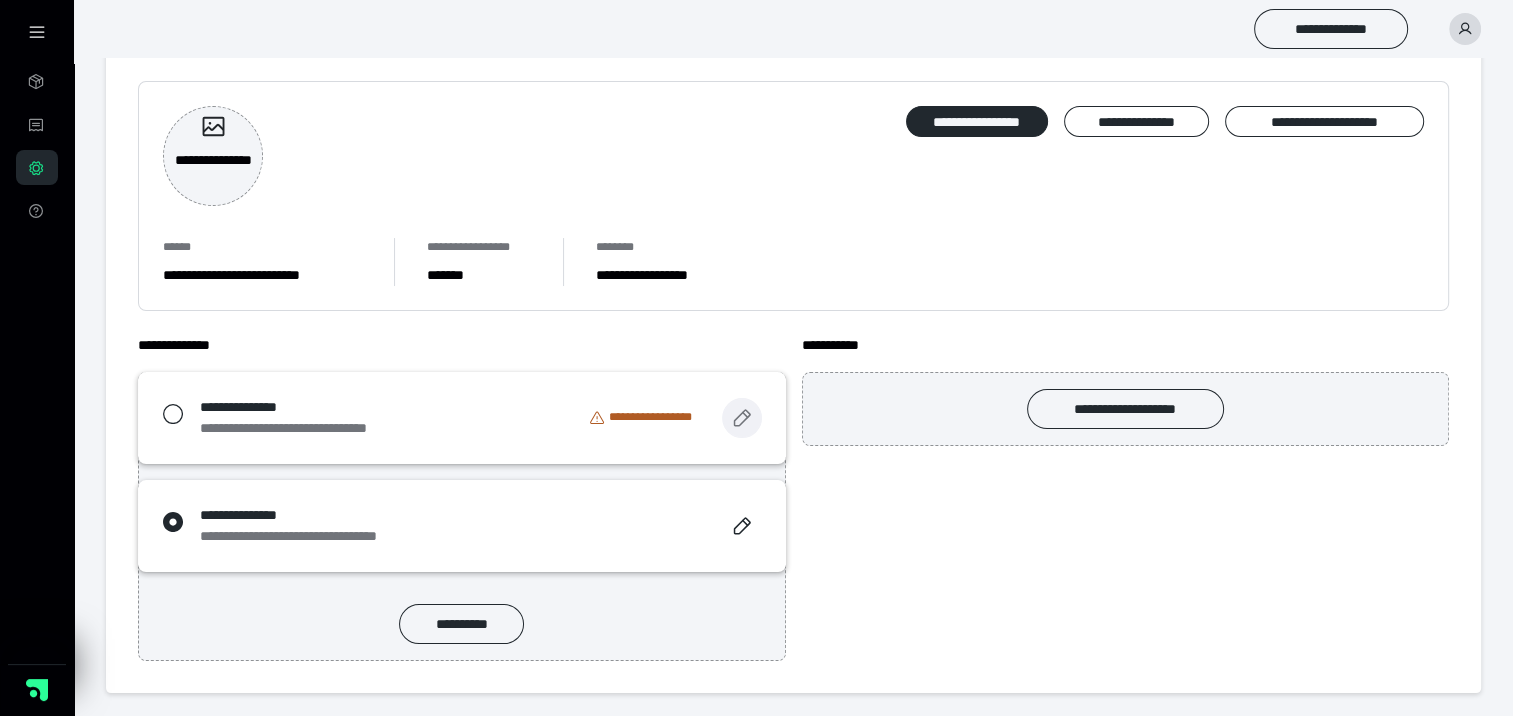 click at bounding box center [742, 418] 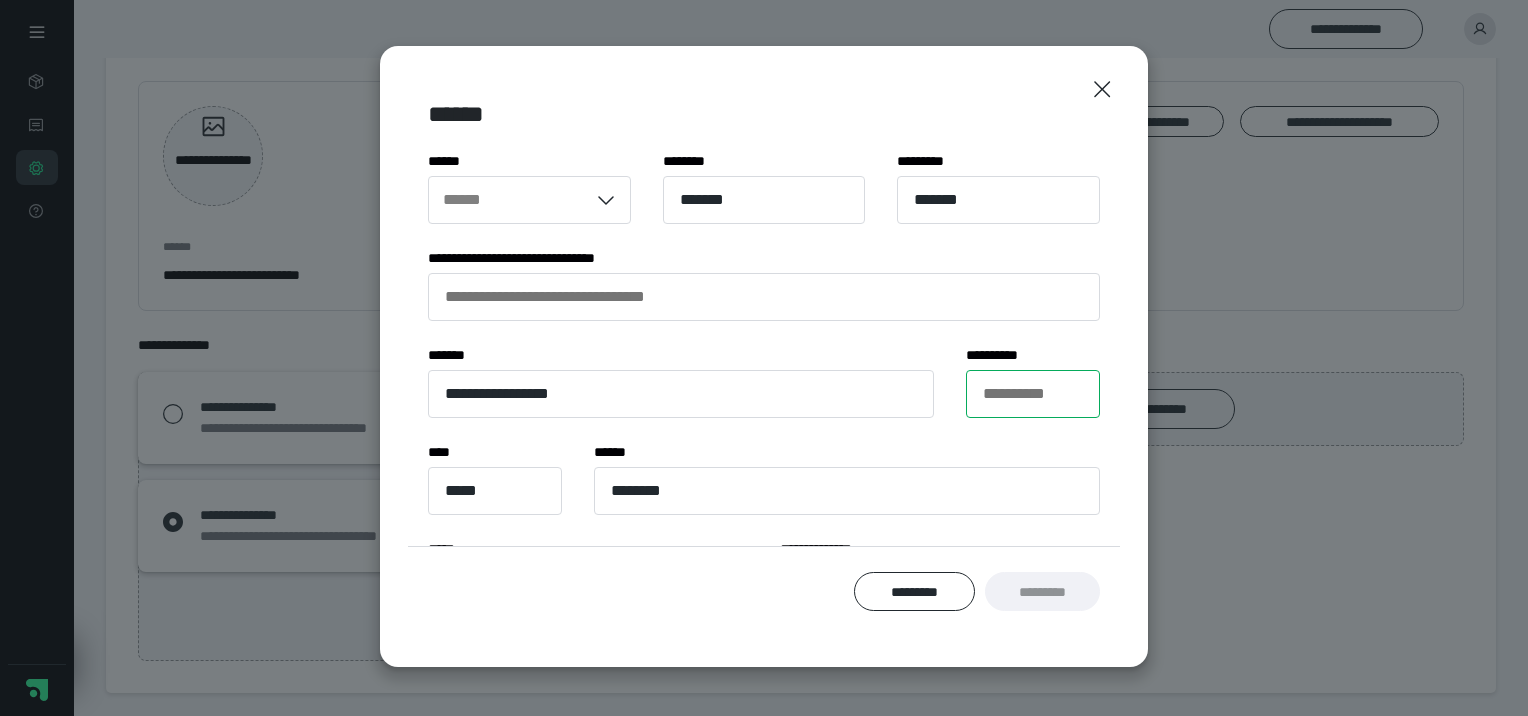 click on "**********" at bounding box center (1033, 394) 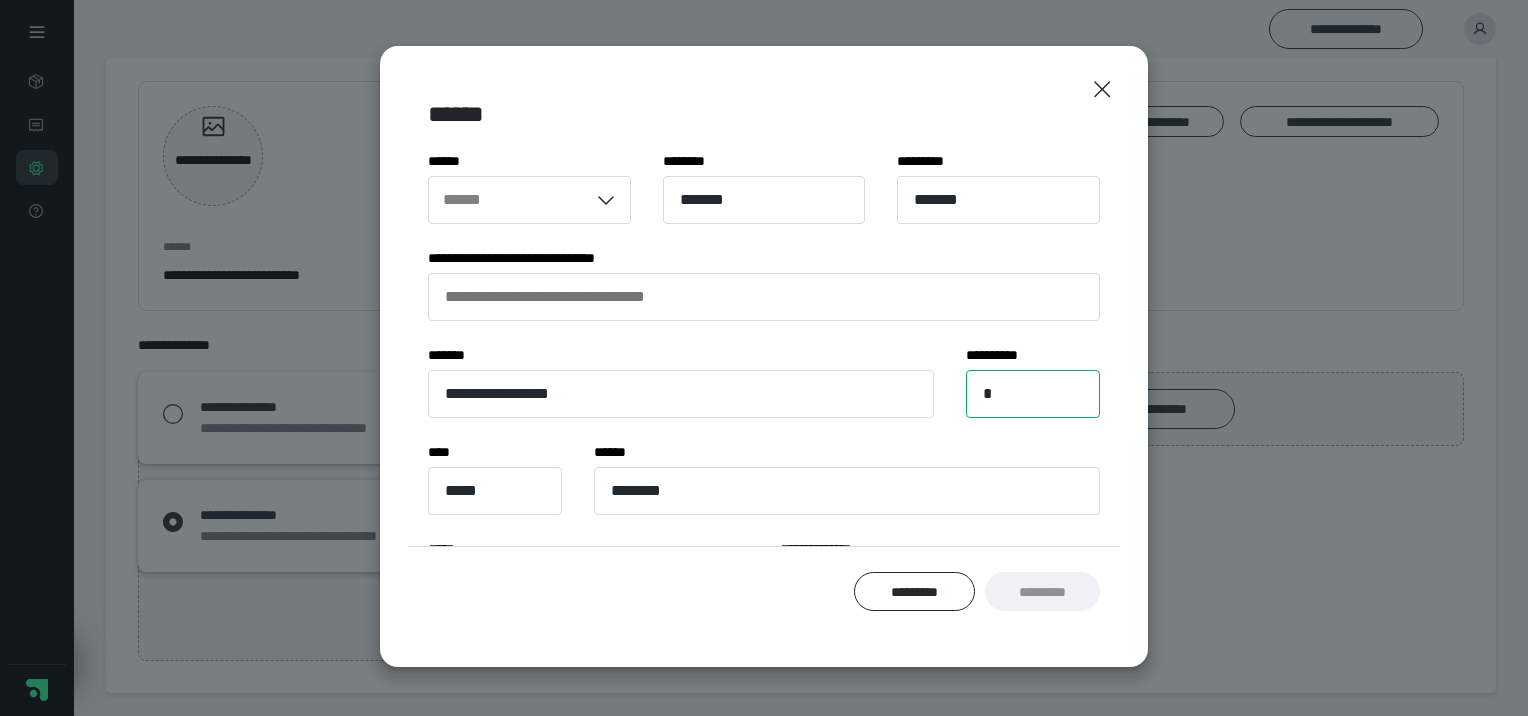 type on "*" 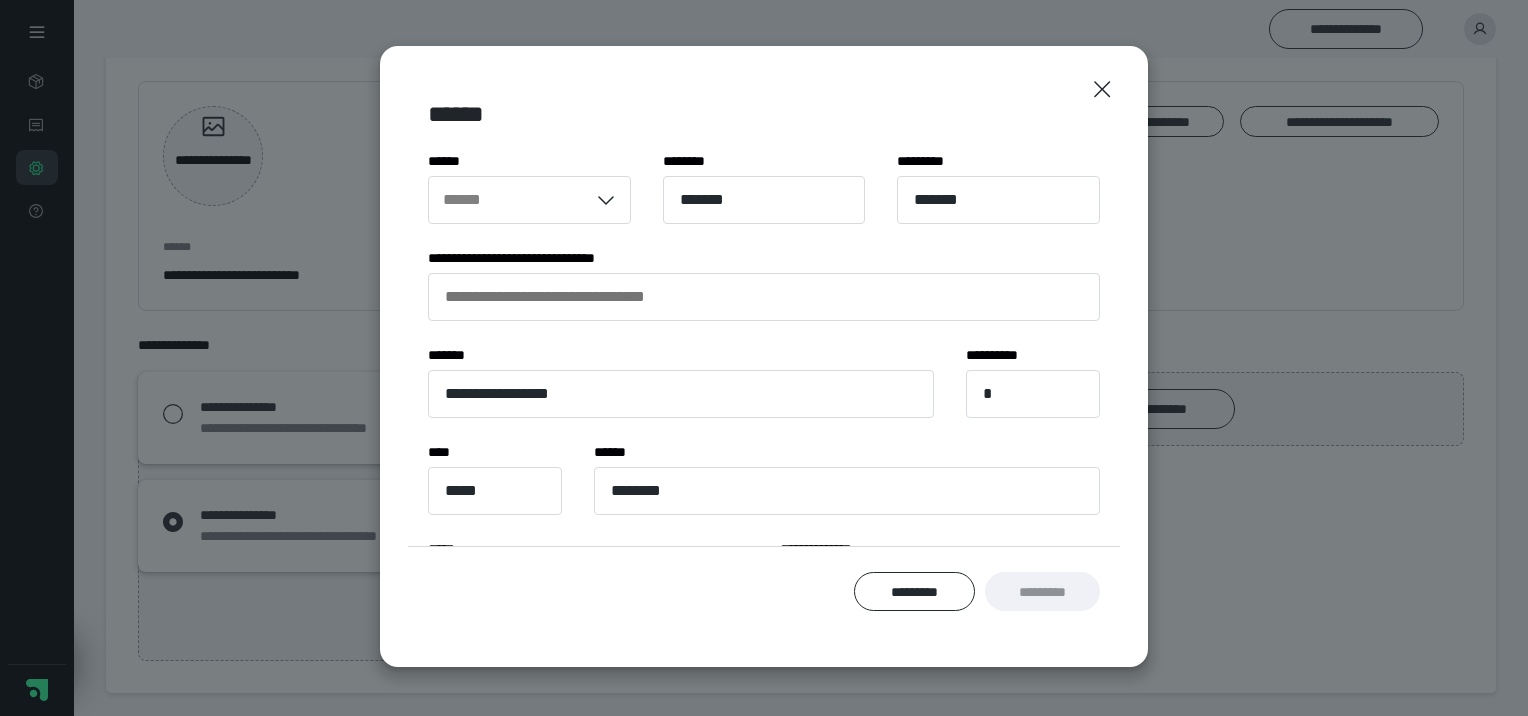 click on "***** *" at bounding box center (840, 452) 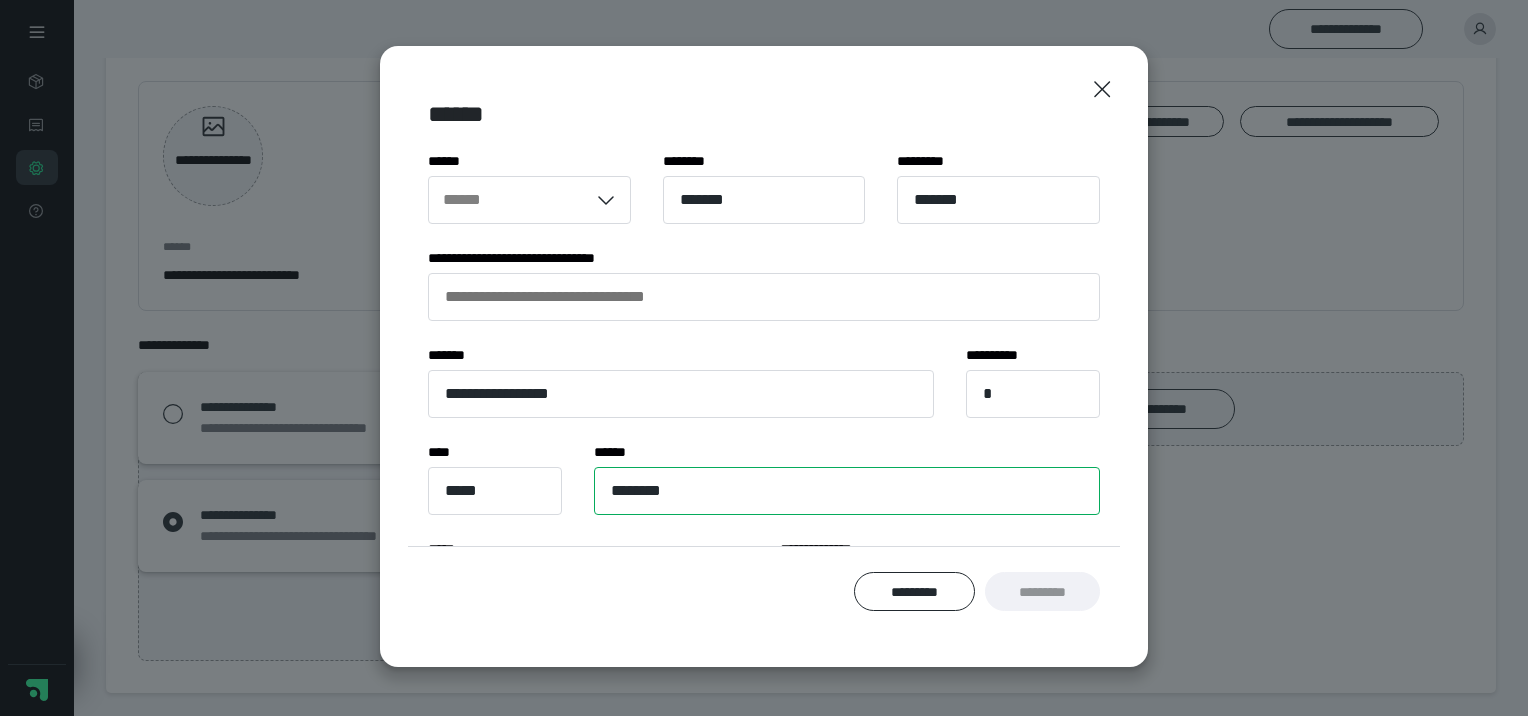 click on "********" at bounding box center (847, 491) 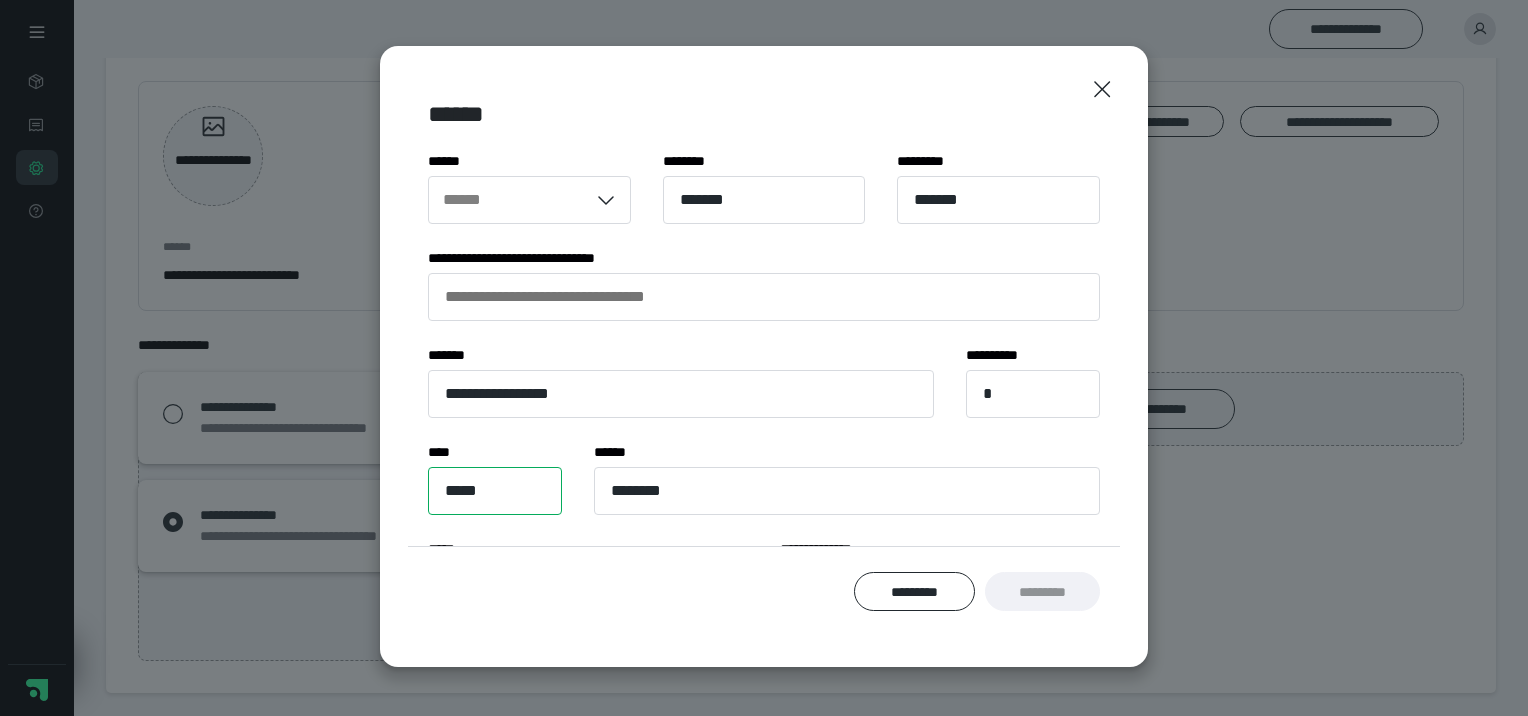 click on "*****" at bounding box center (495, 491) 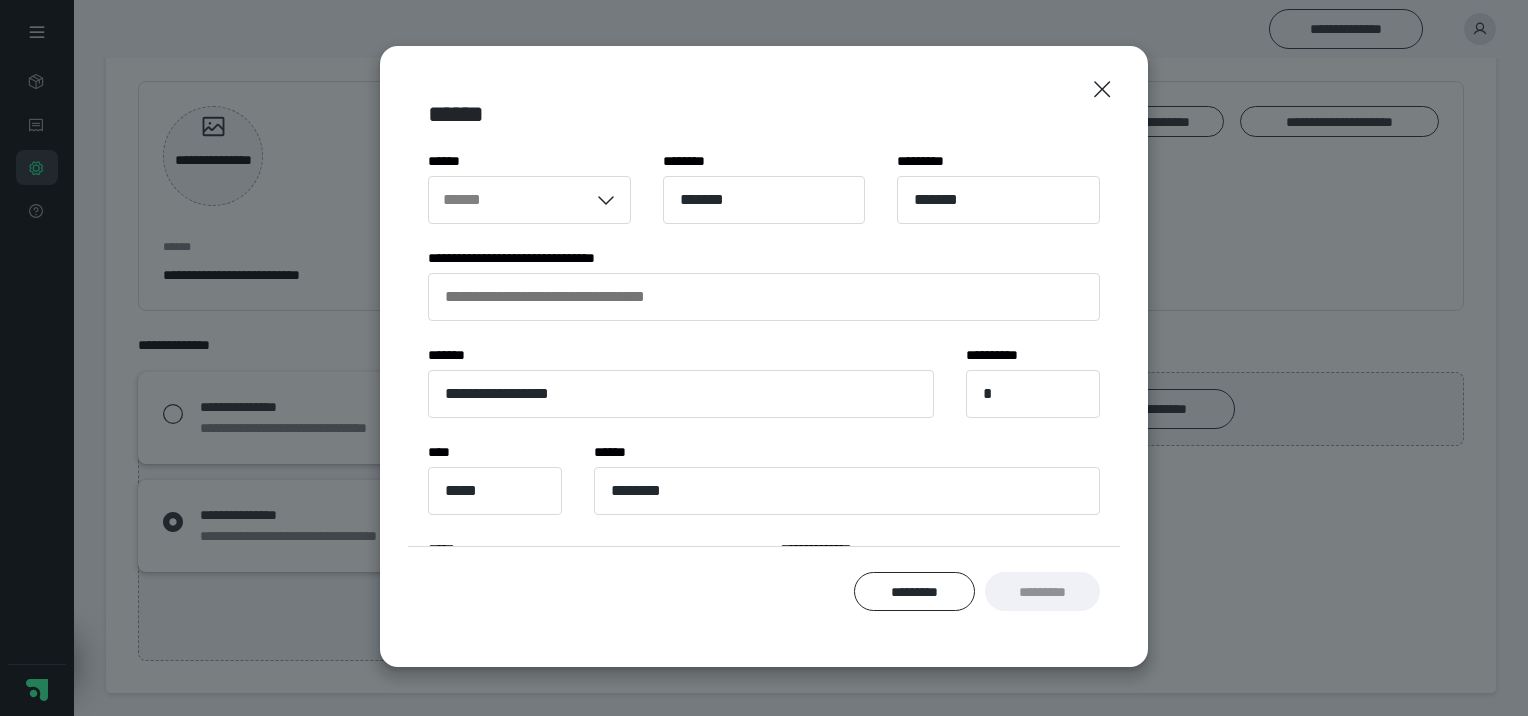 scroll, scrollTop: 240, scrollLeft: 0, axis: vertical 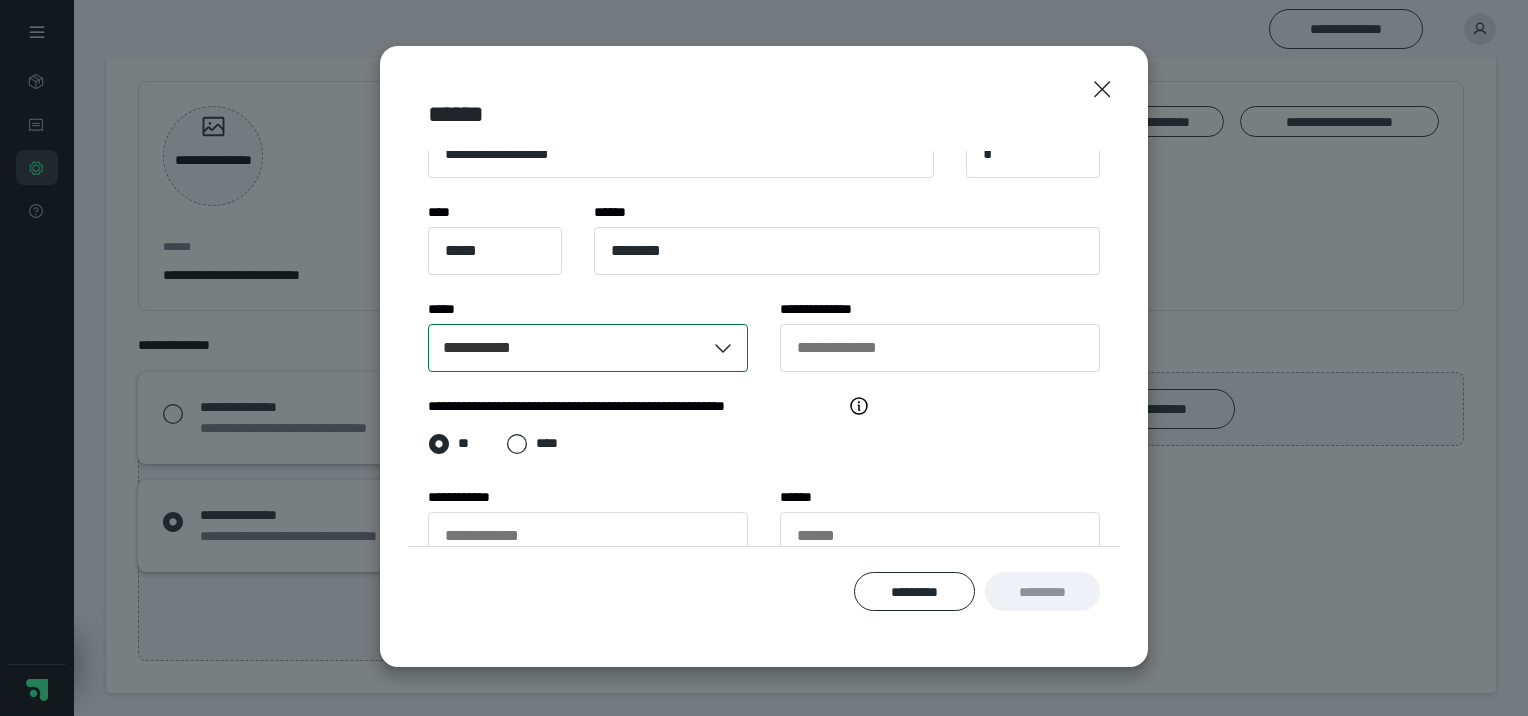 click 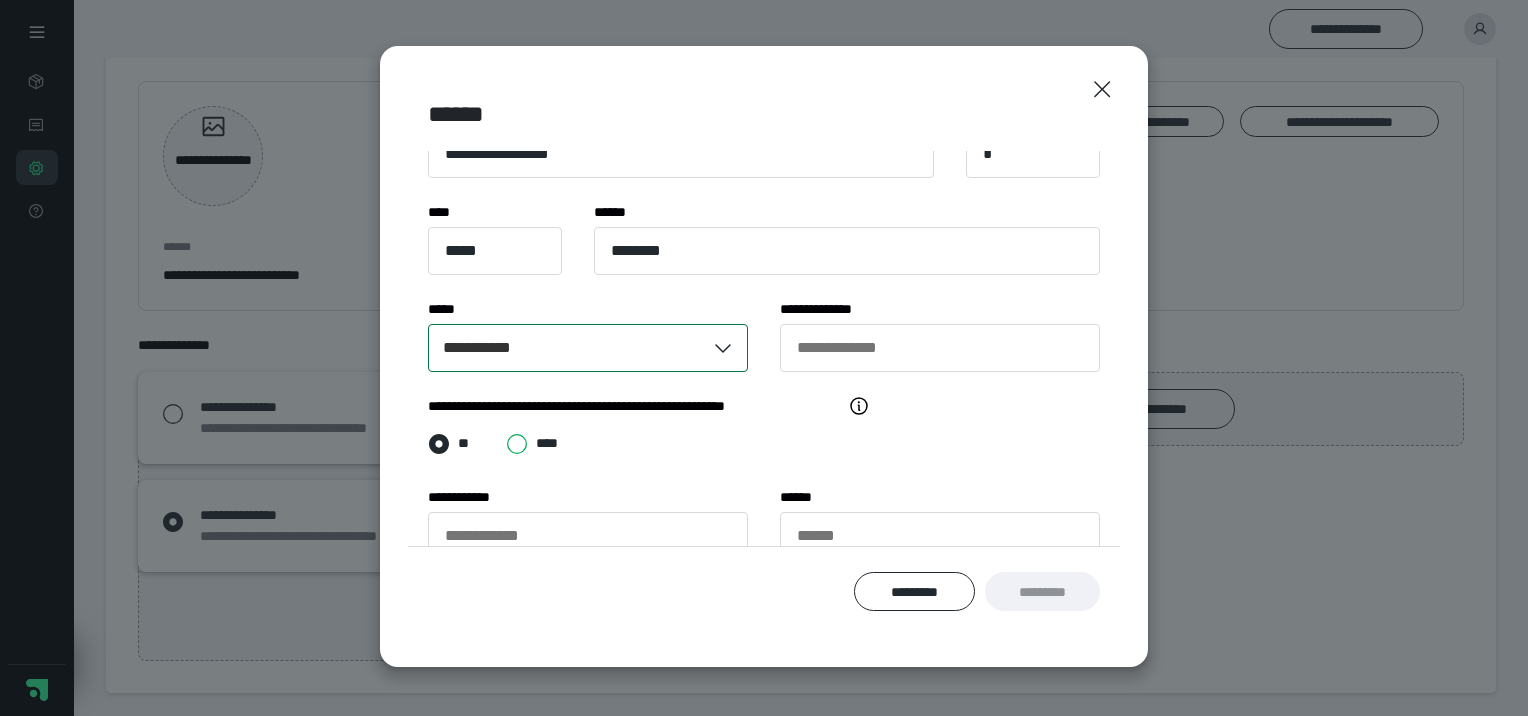 click on "****" at bounding box center [506, 684] 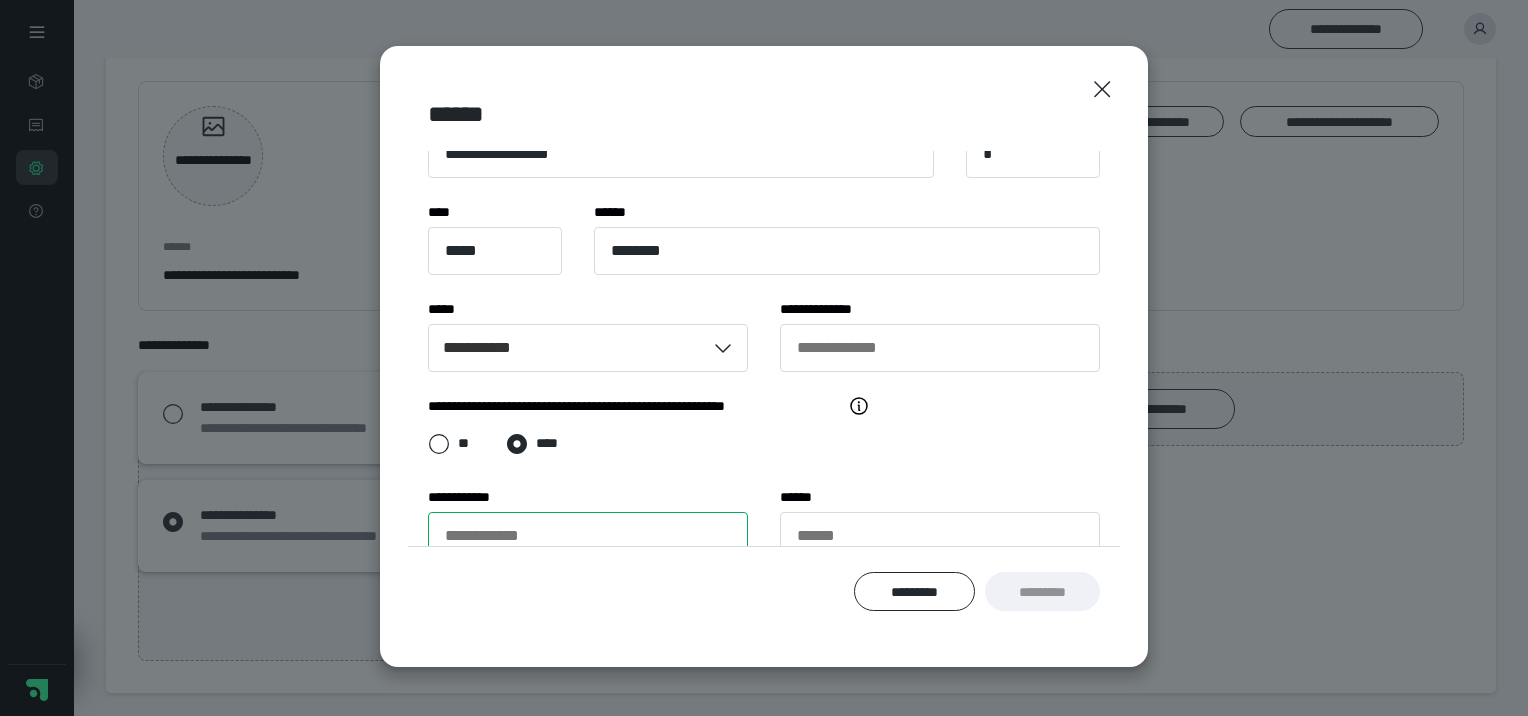 scroll, scrollTop: 254, scrollLeft: 0, axis: vertical 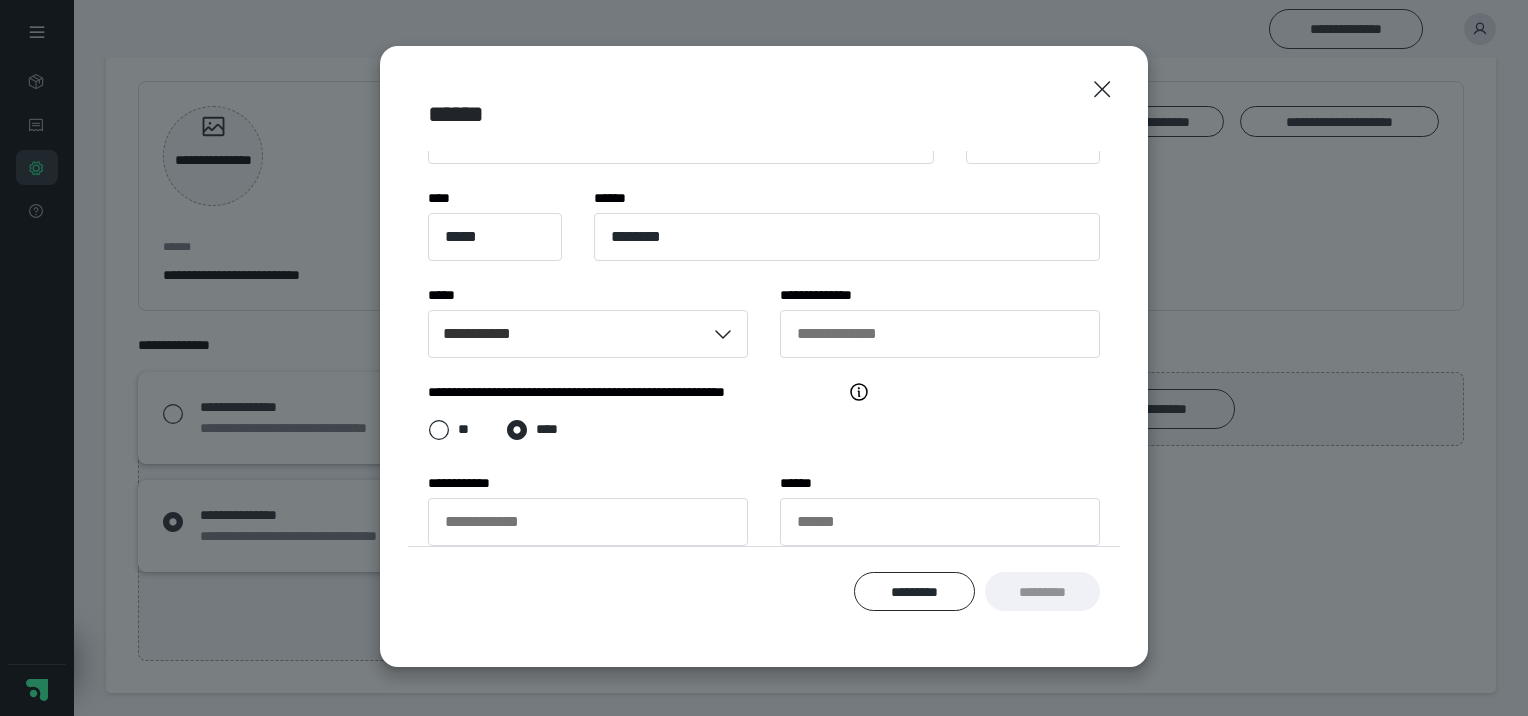 type 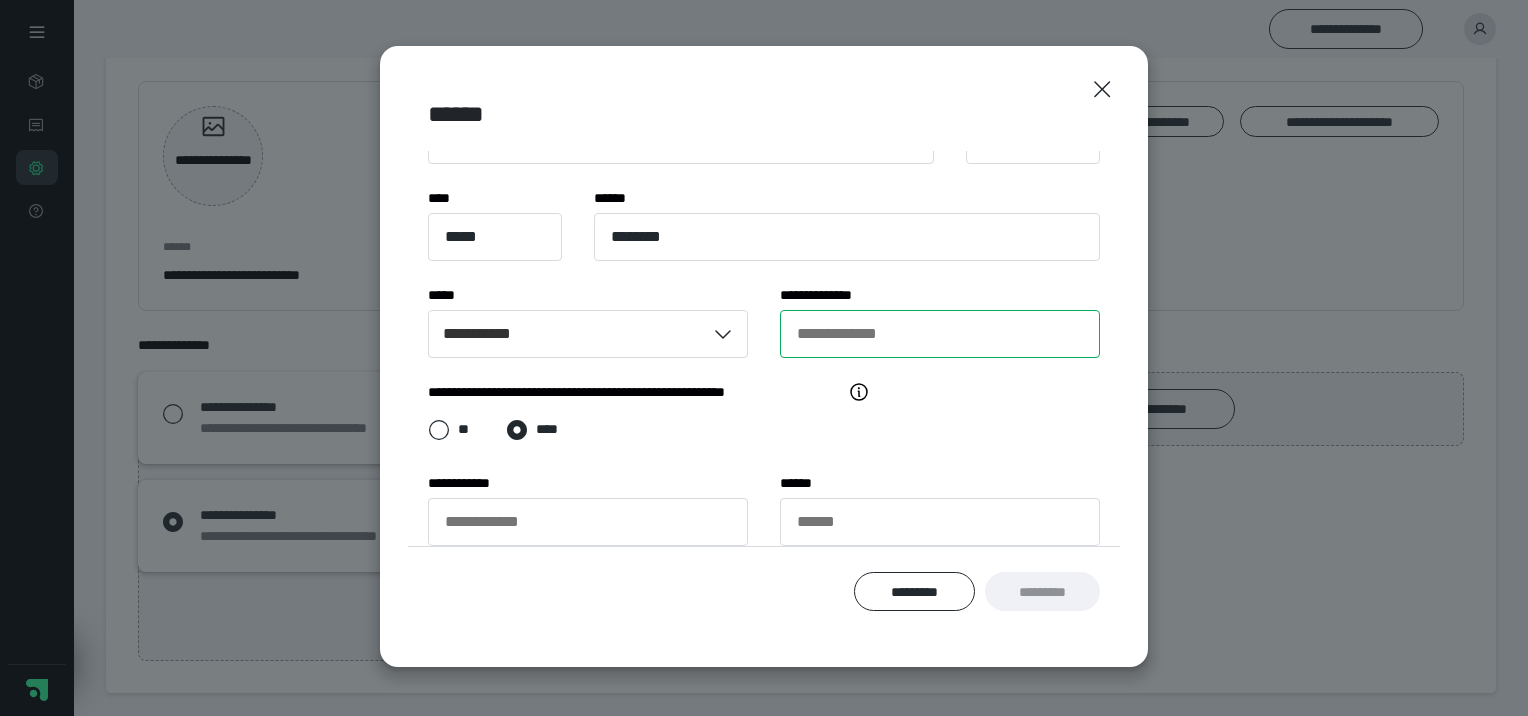 click on "**********" at bounding box center [940, 334] 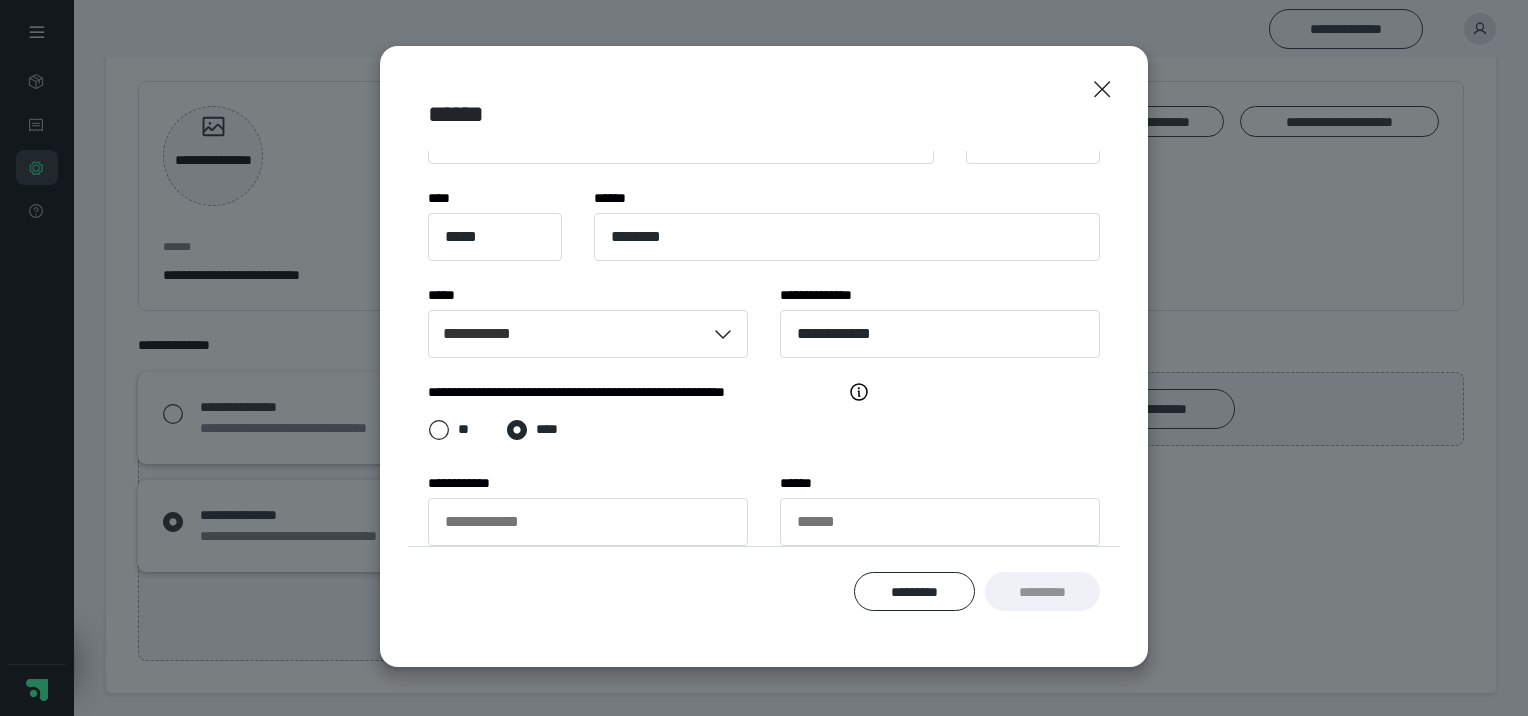 type on "******" 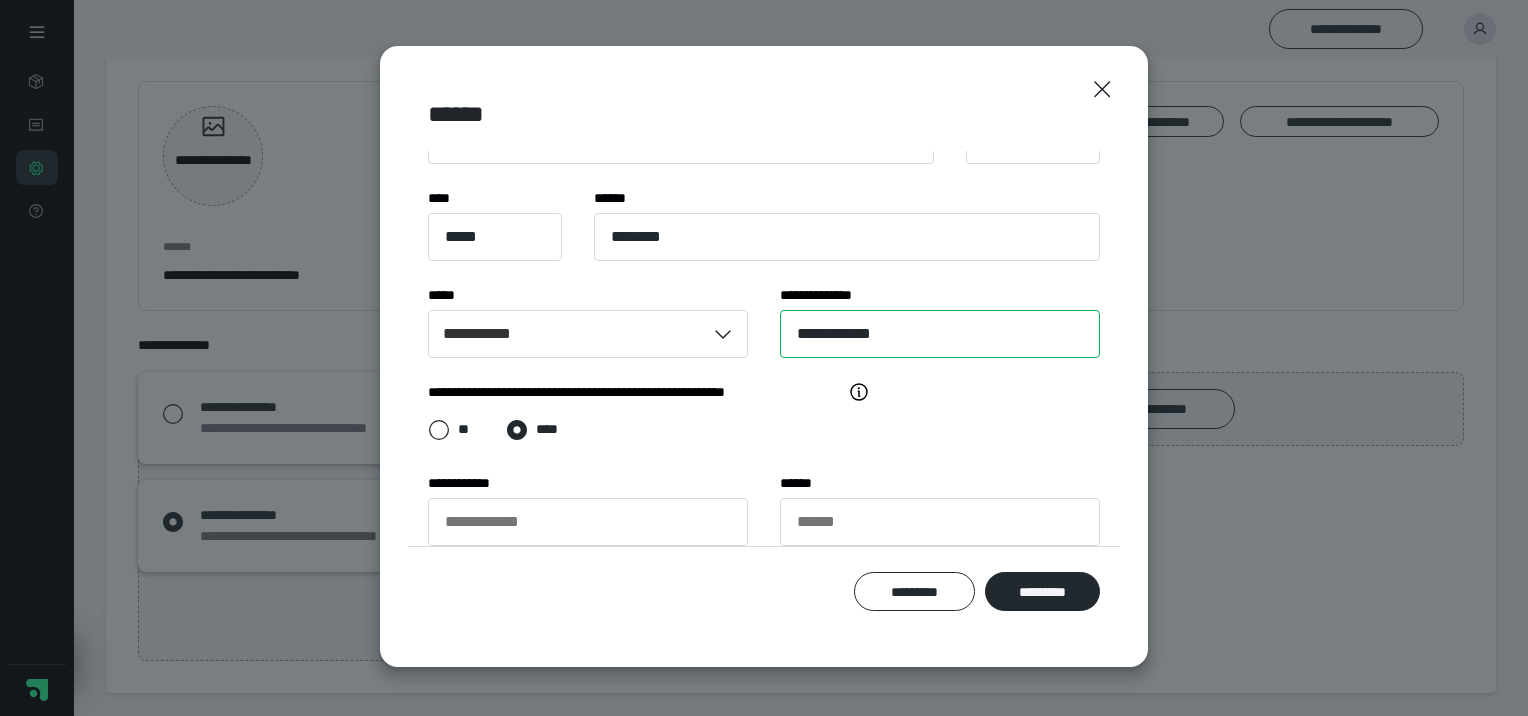 click on "**********" at bounding box center [940, 334] 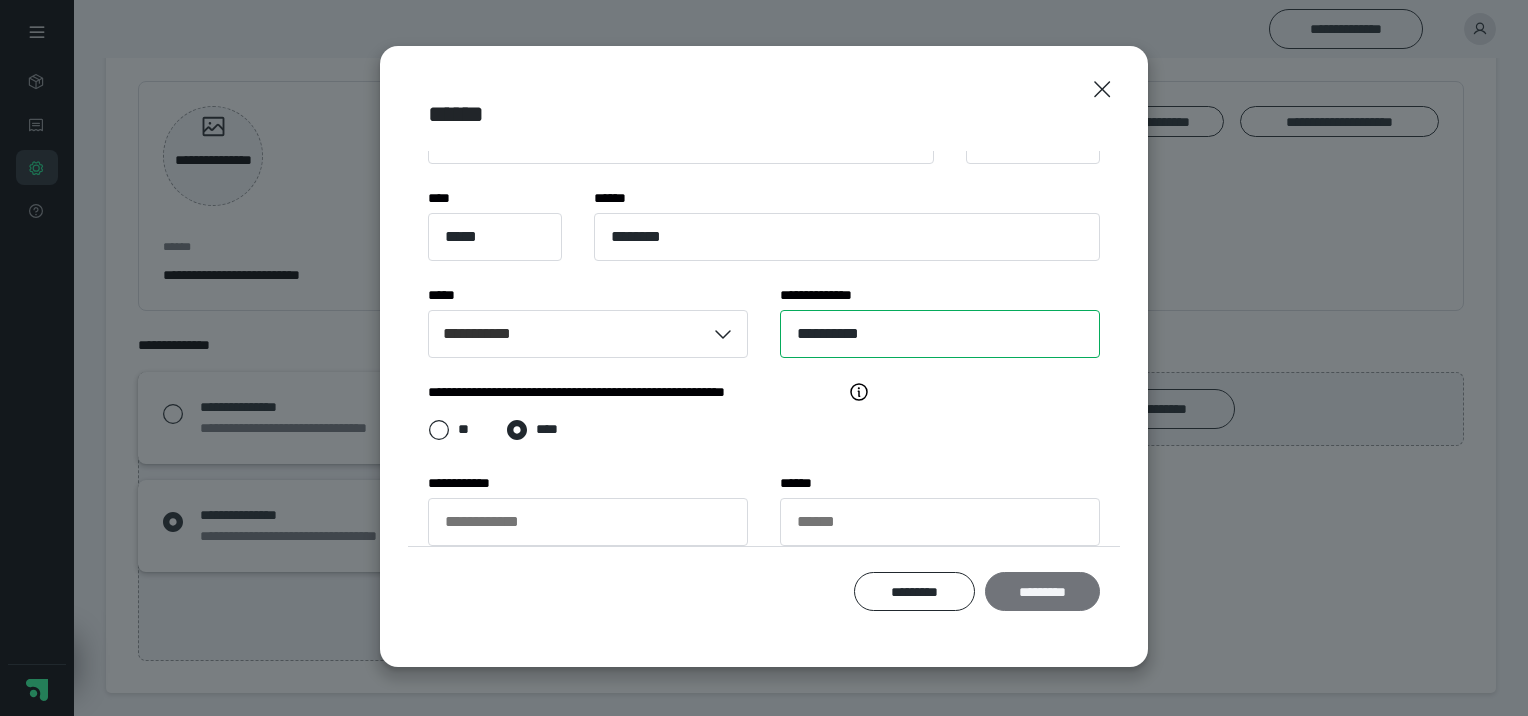 type on "**********" 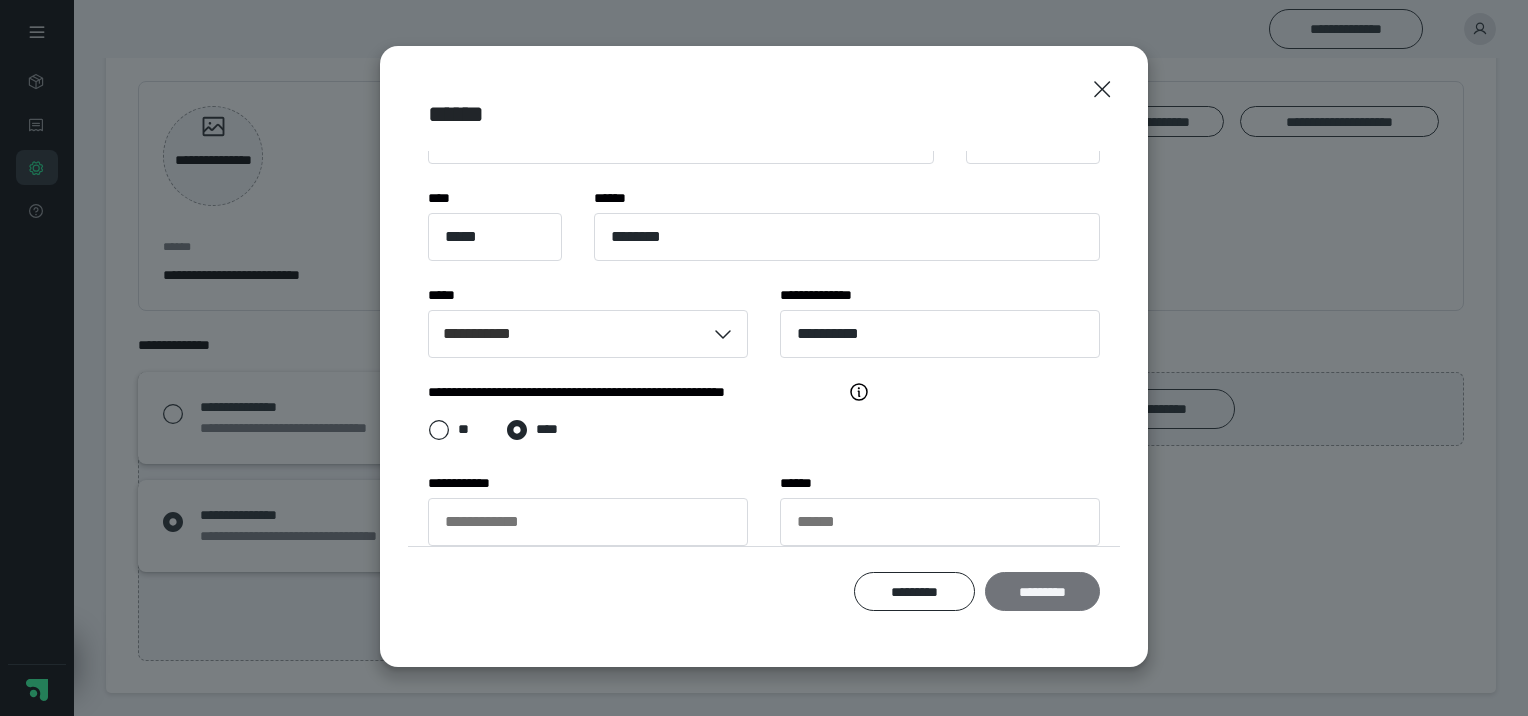 click on "*********" at bounding box center [1042, 592] 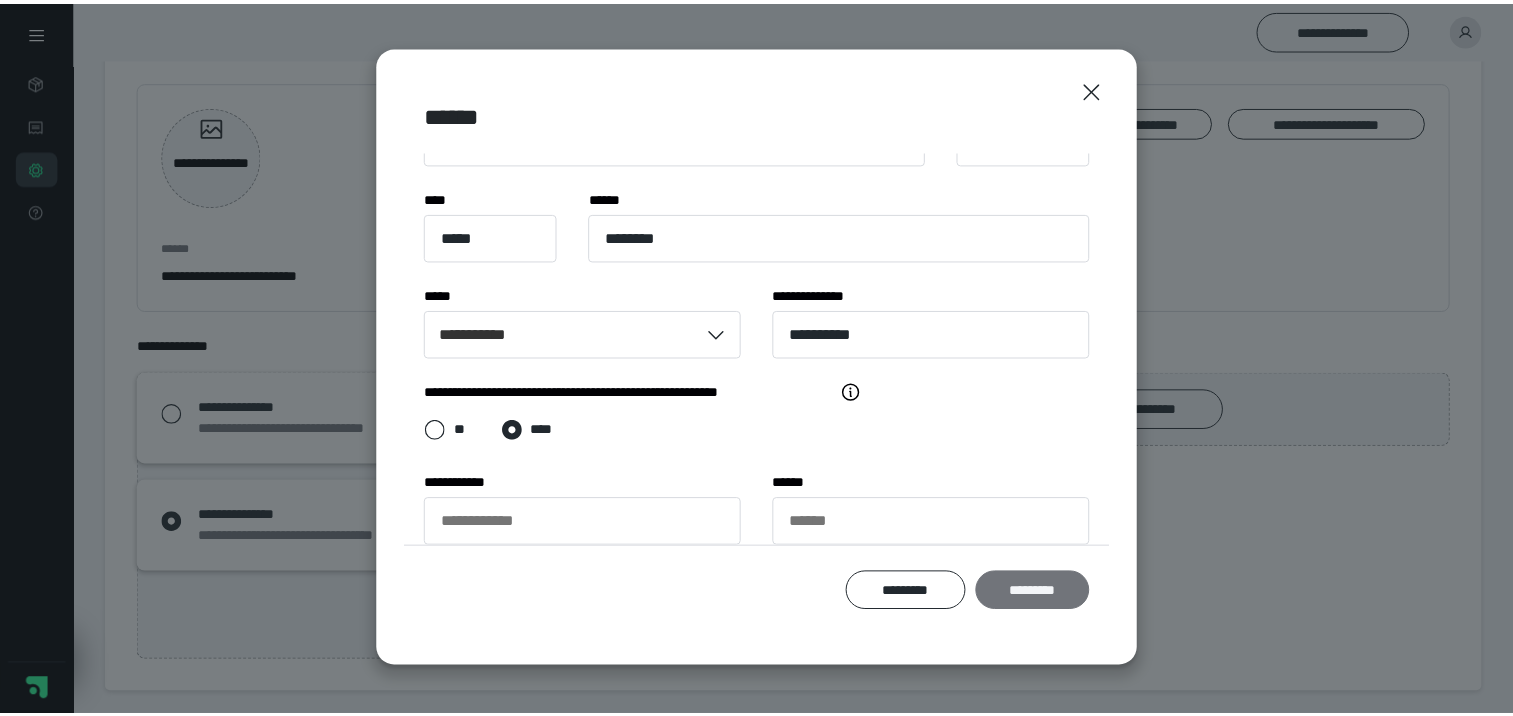 scroll, scrollTop: 15, scrollLeft: 0, axis: vertical 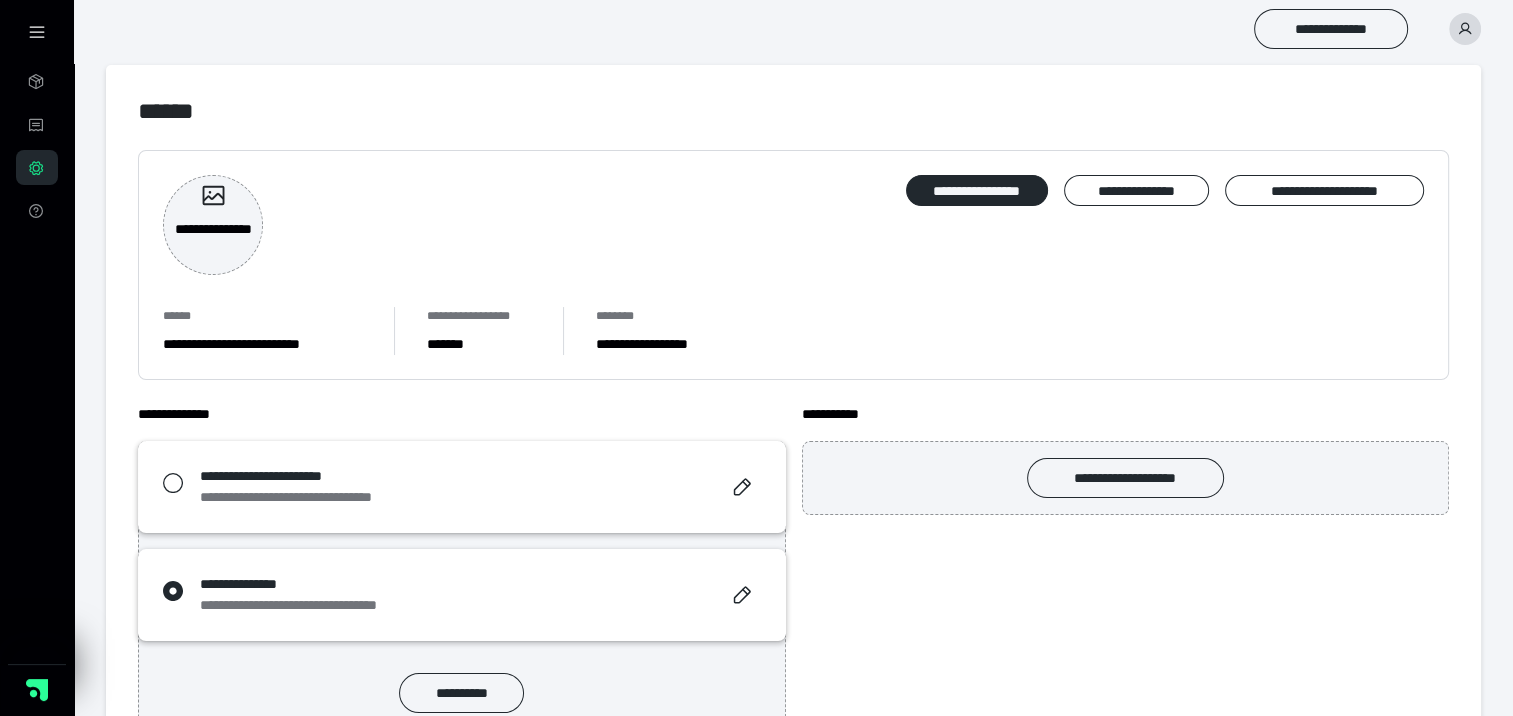 click on "**********" at bounding box center [462, 487] 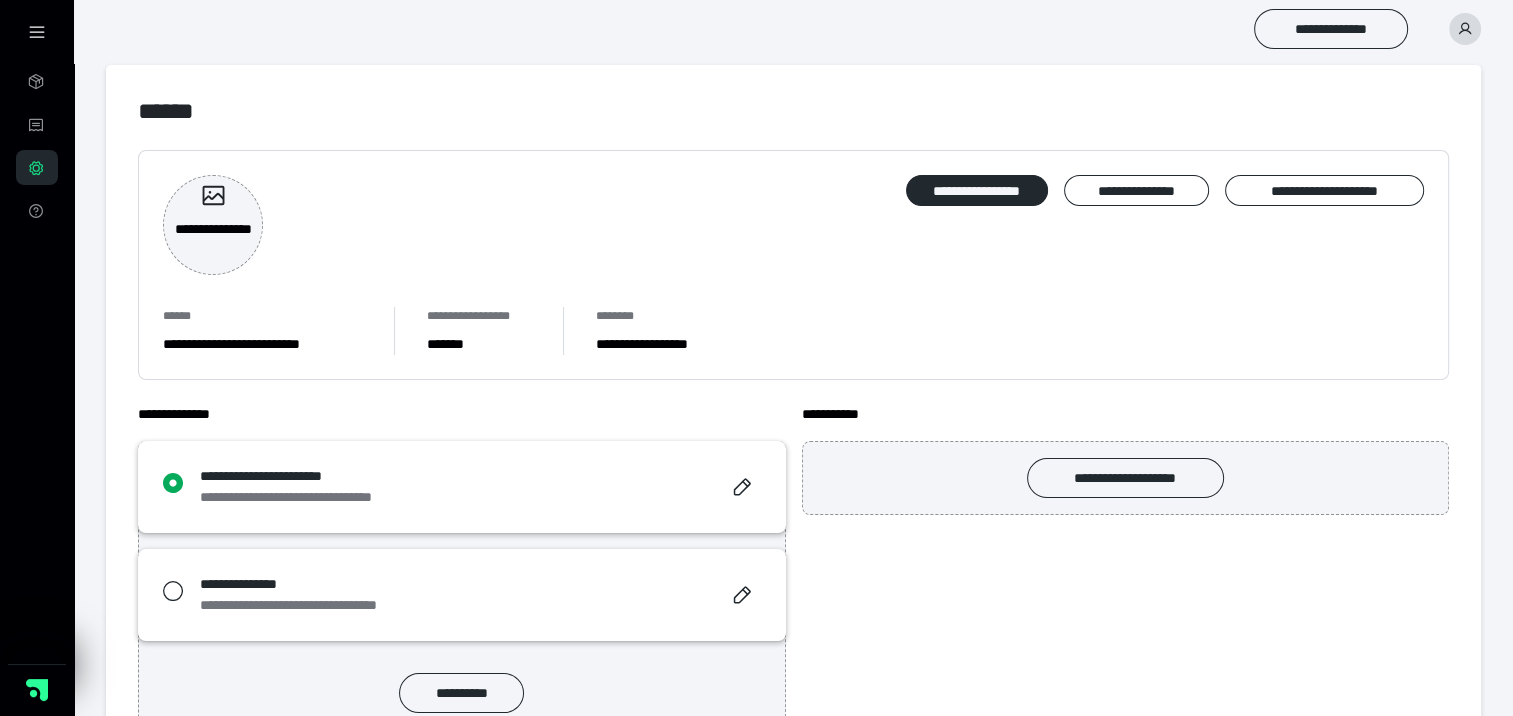 scroll, scrollTop: 0, scrollLeft: 0, axis: both 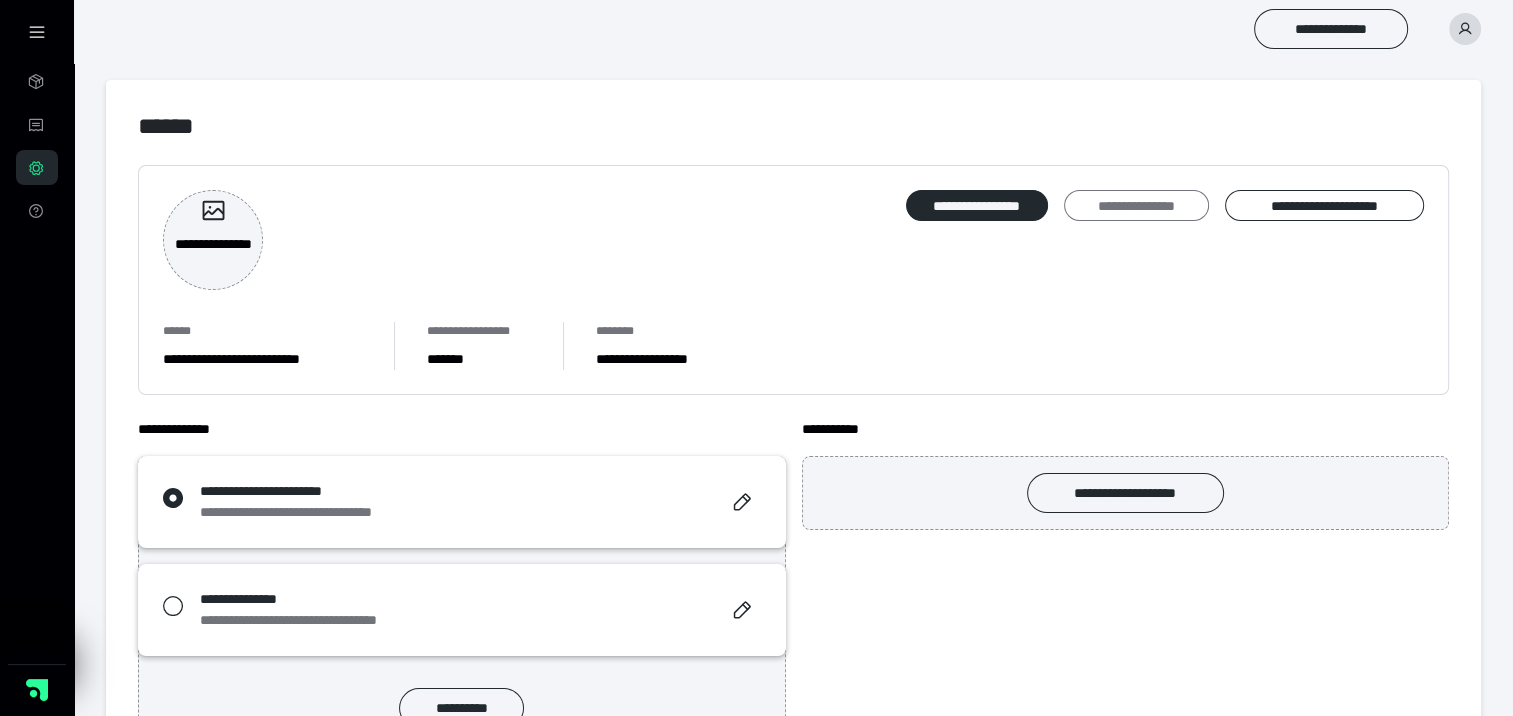 click on "**********" at bounding box center (1136, 206) 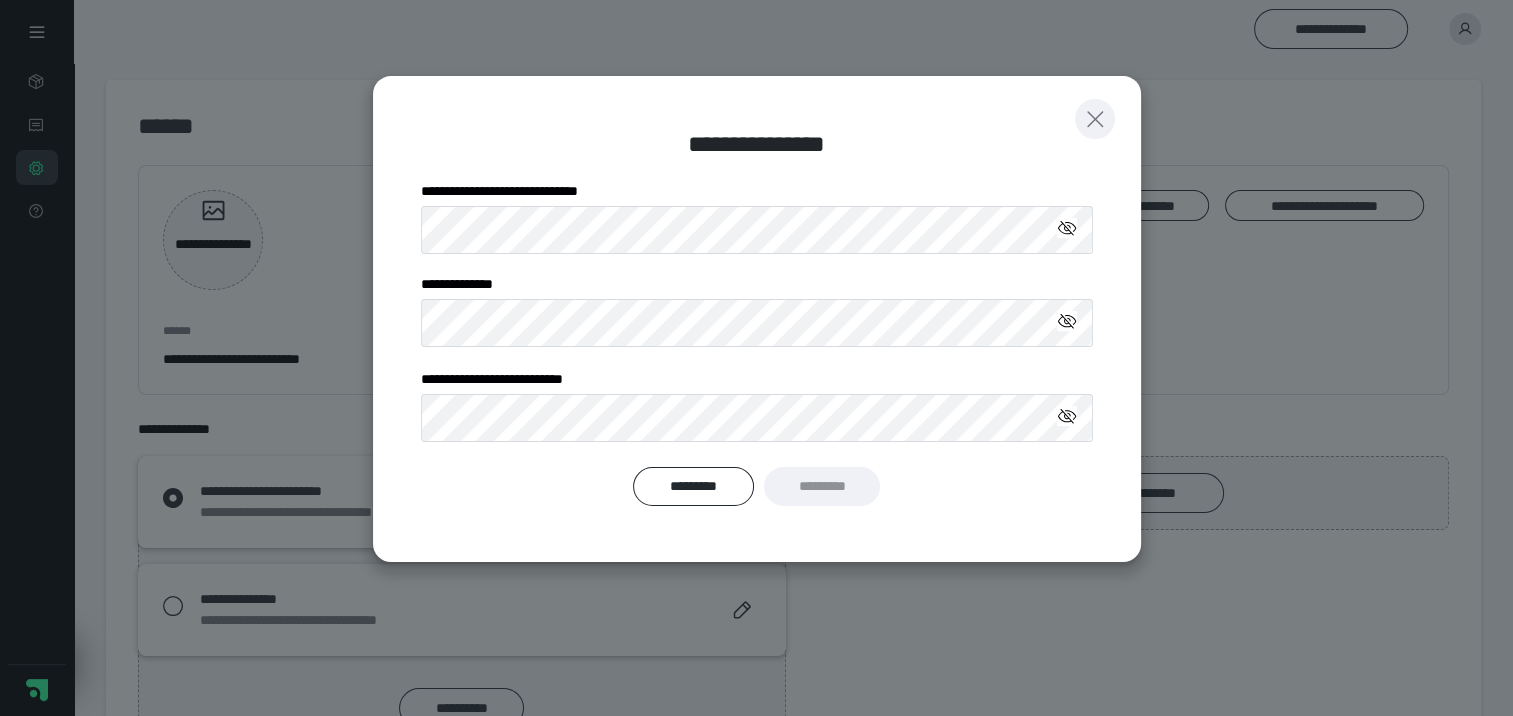 click 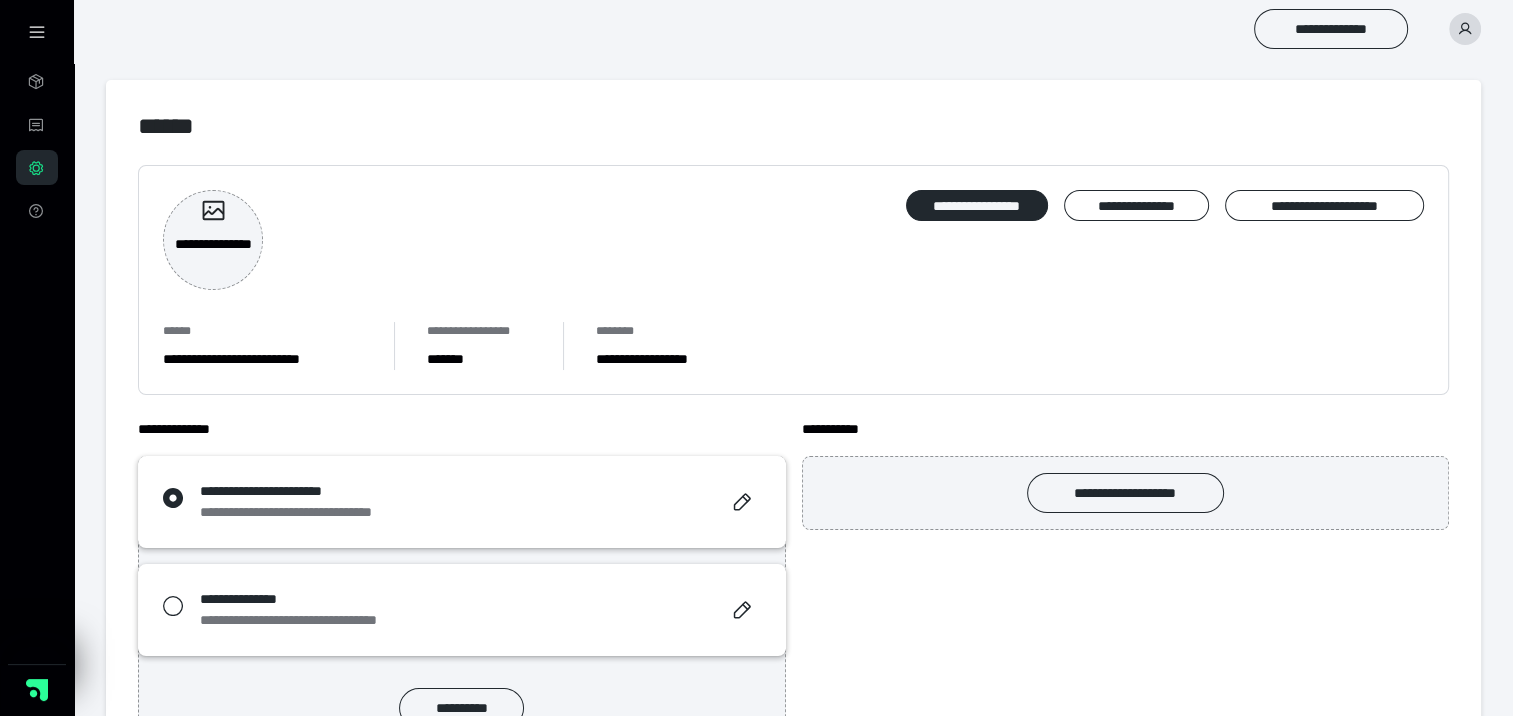 click 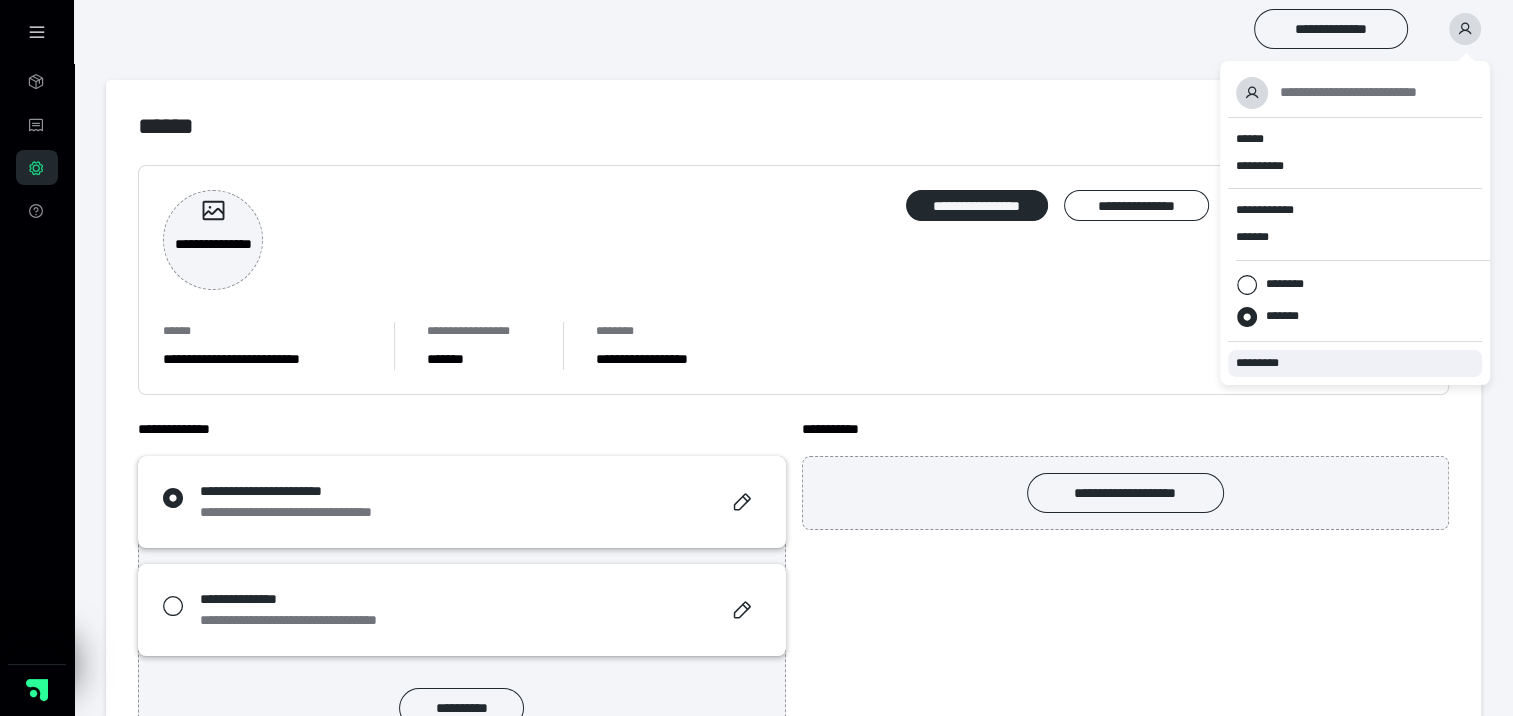click on "*********" at bounding box center [1266, 363] 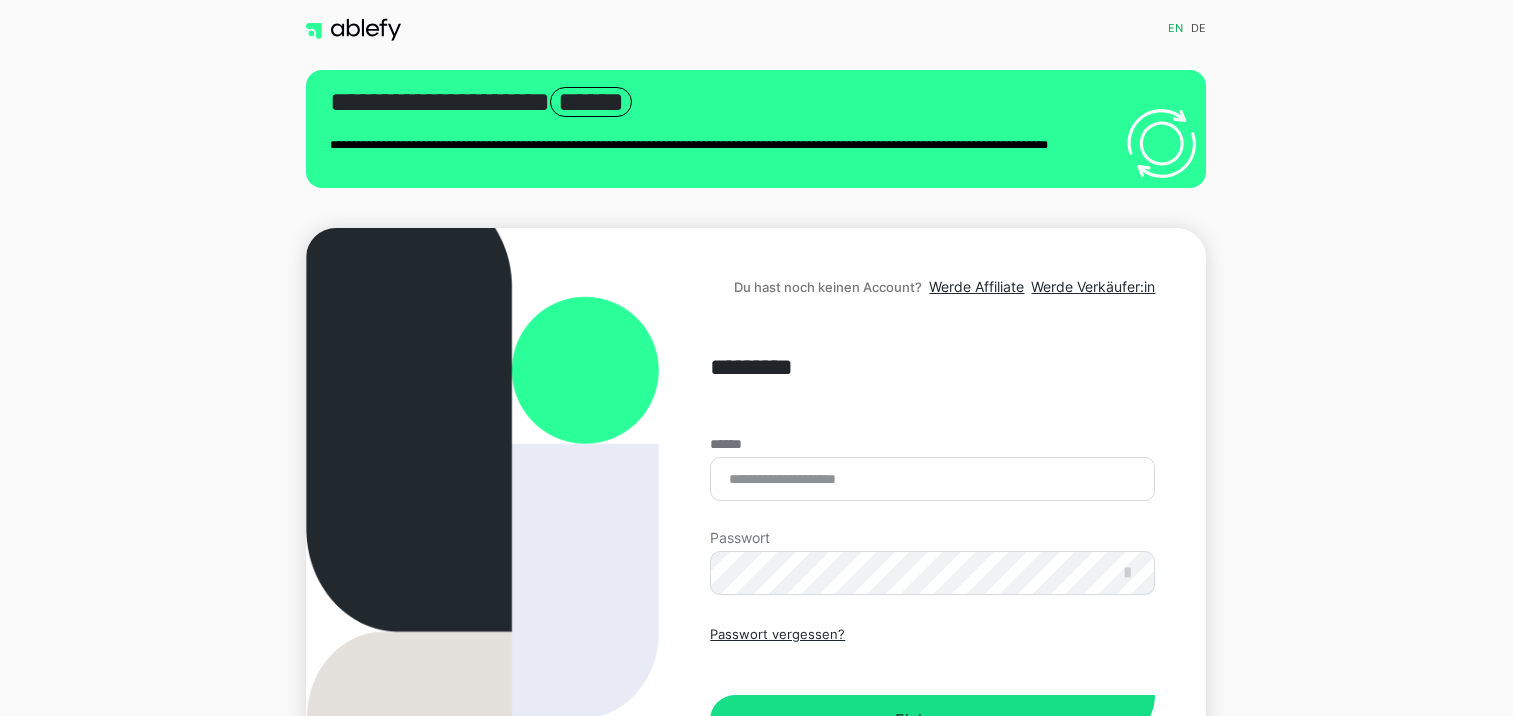 scroll, scrollTop: 0, scrollLeft: 0, axis: both 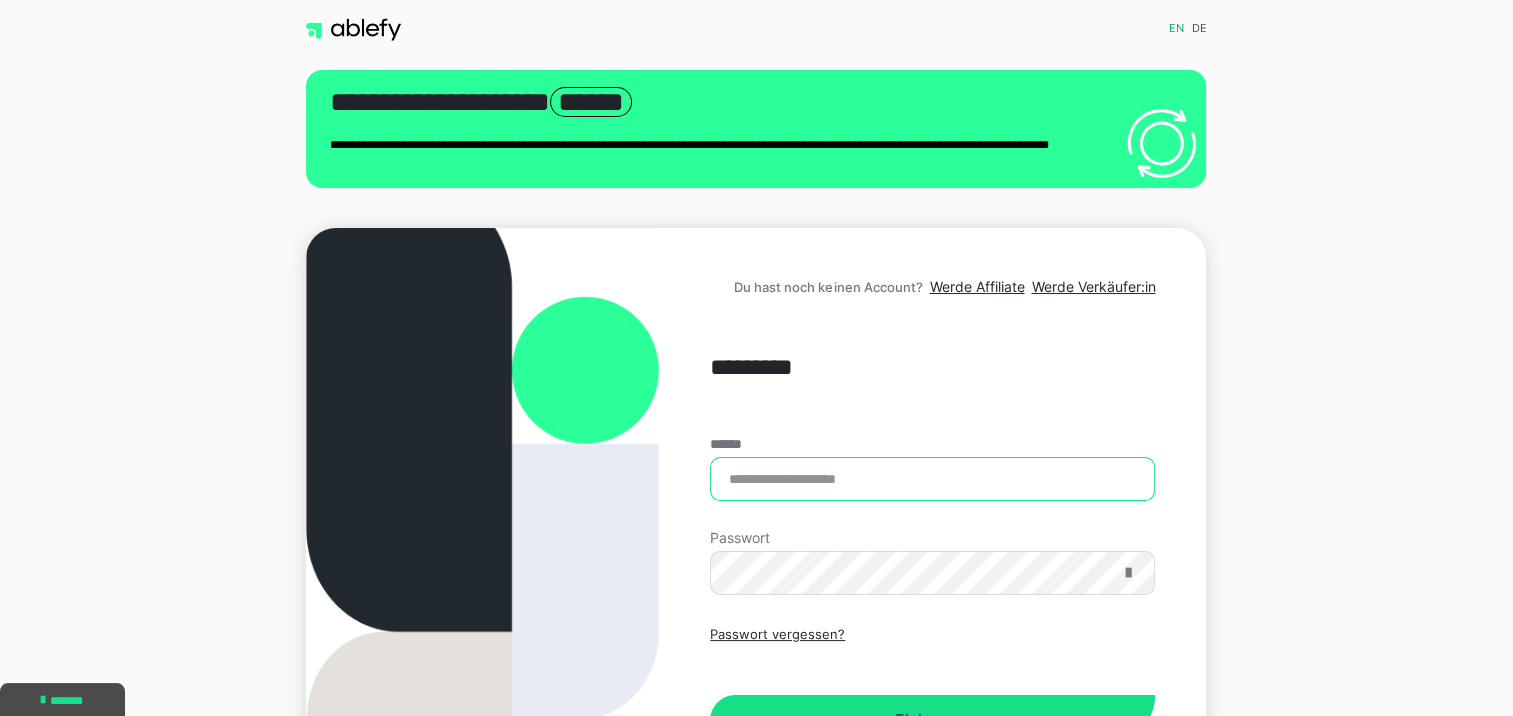 type on "**********" 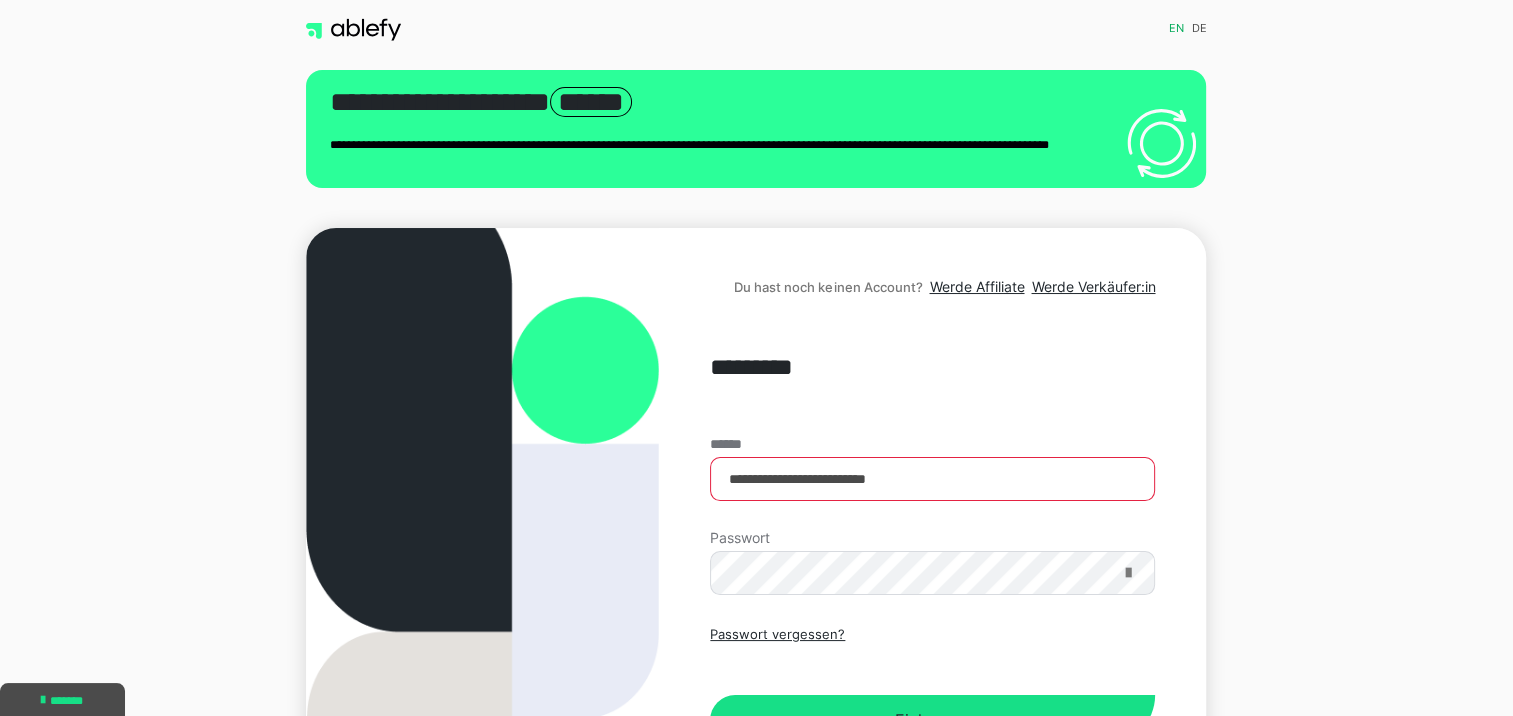 click at bounding box center [1127, 573] 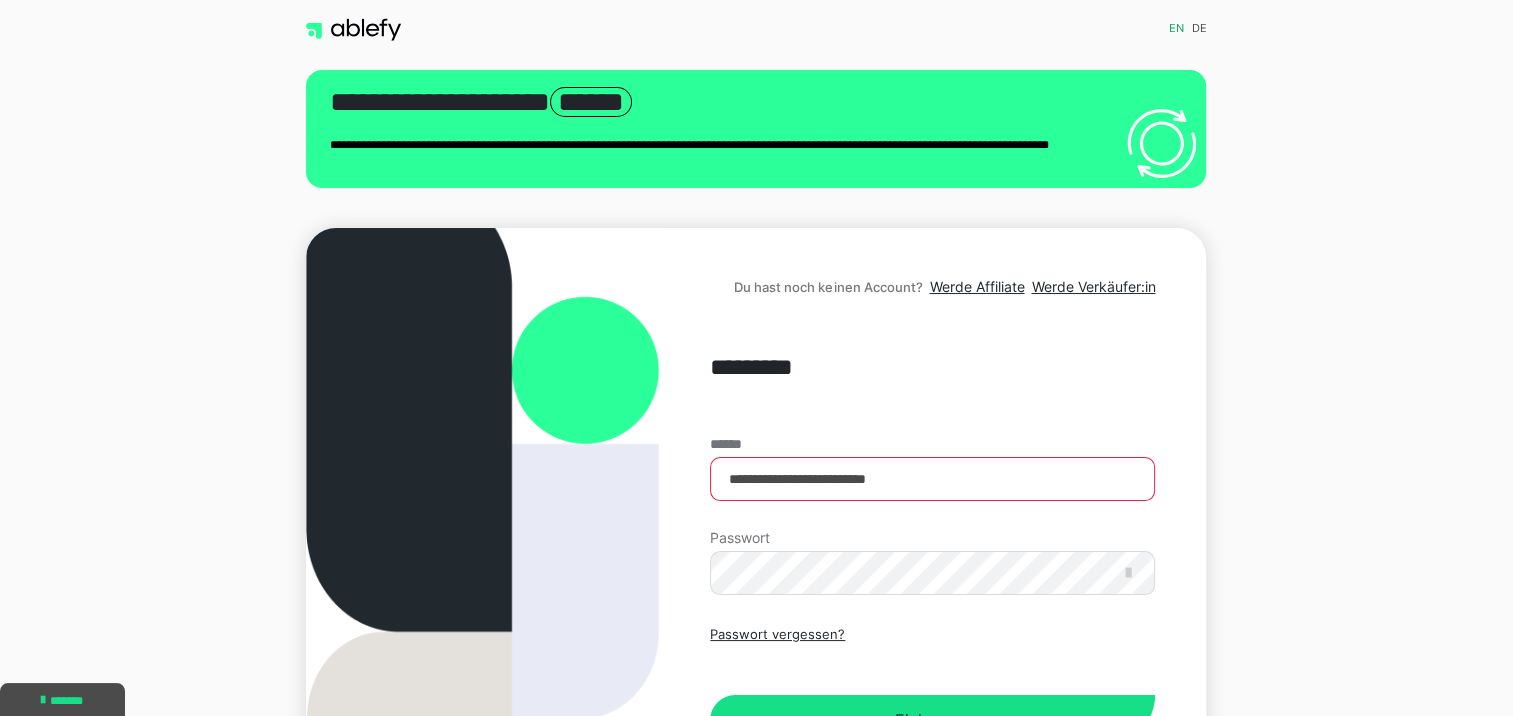 click on "**********" at bounding box center (756, 529) 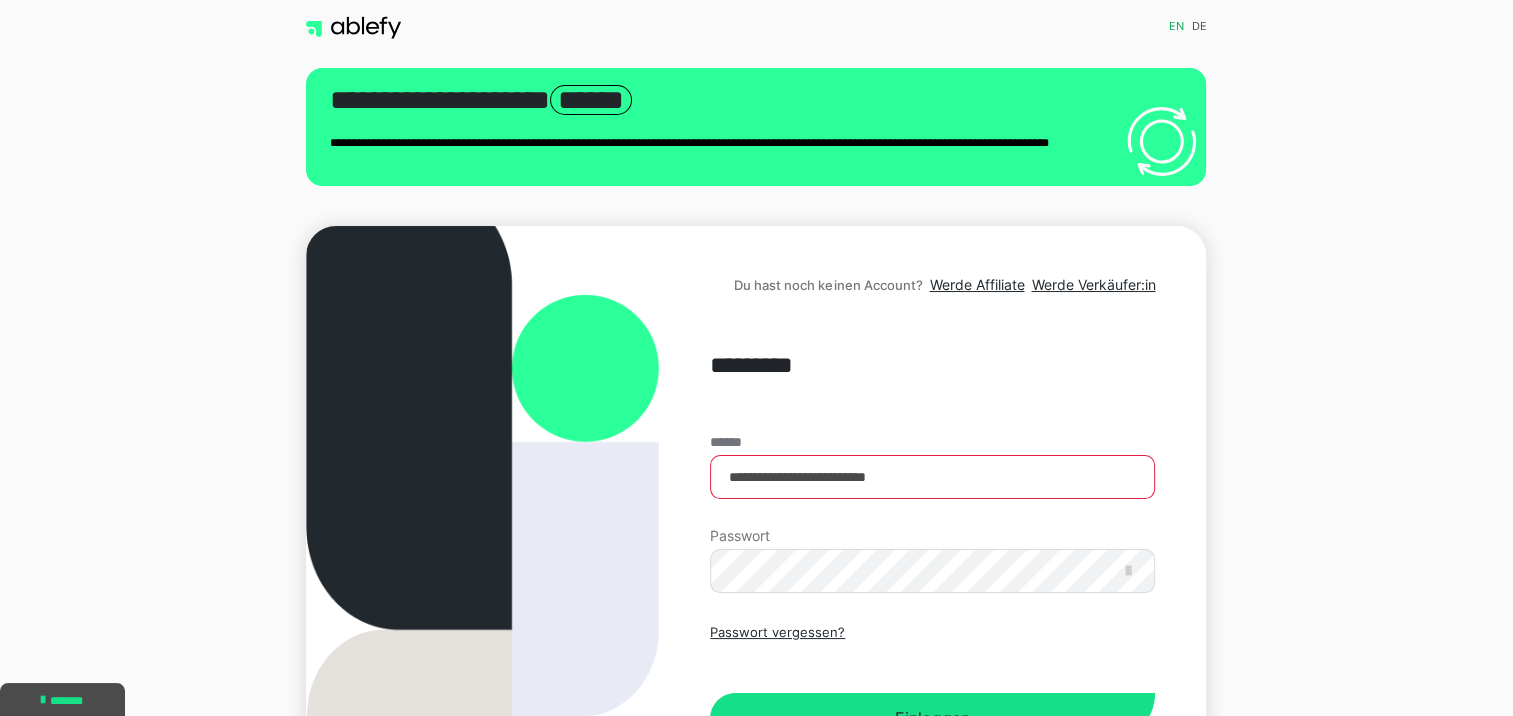 scroll, scrollTop: 0, scrollLeft: 0, axis: both 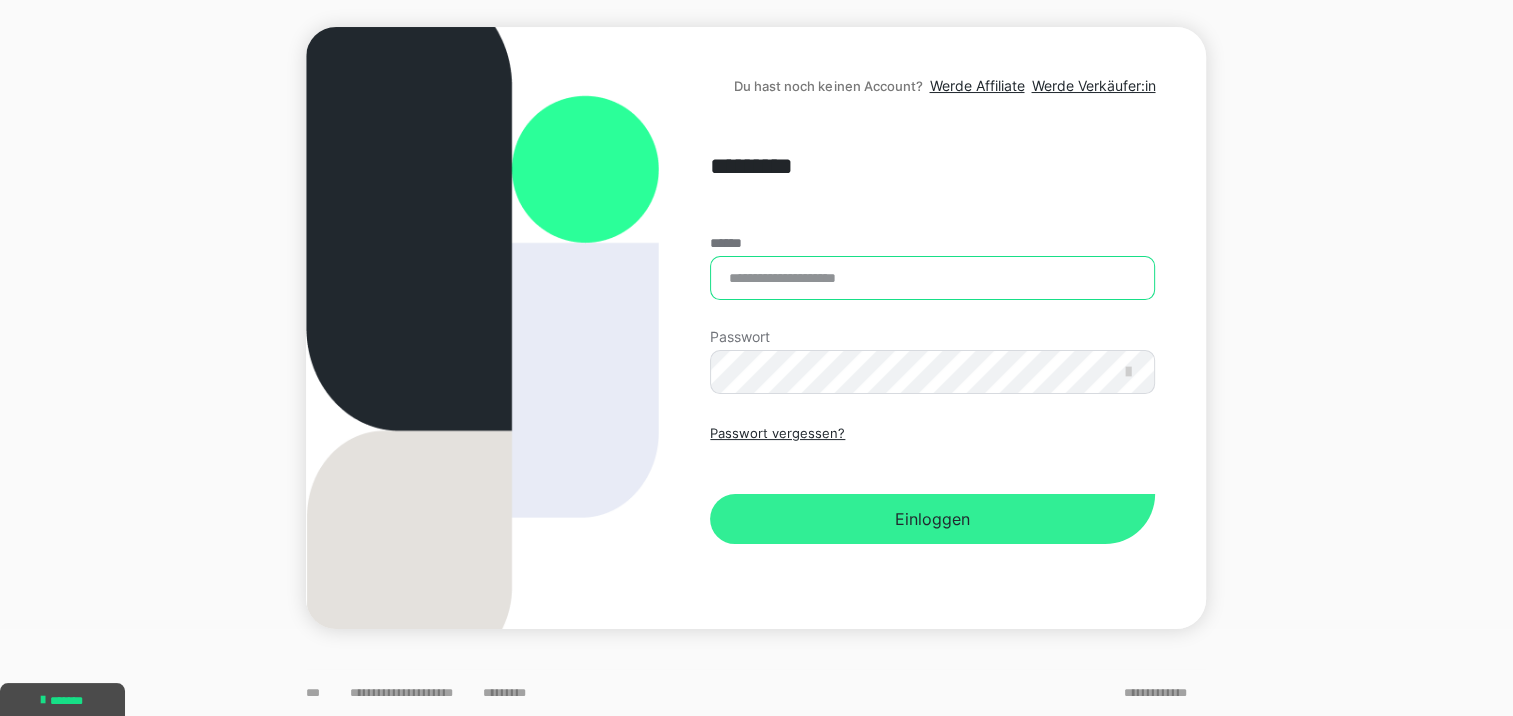 type on "**********" 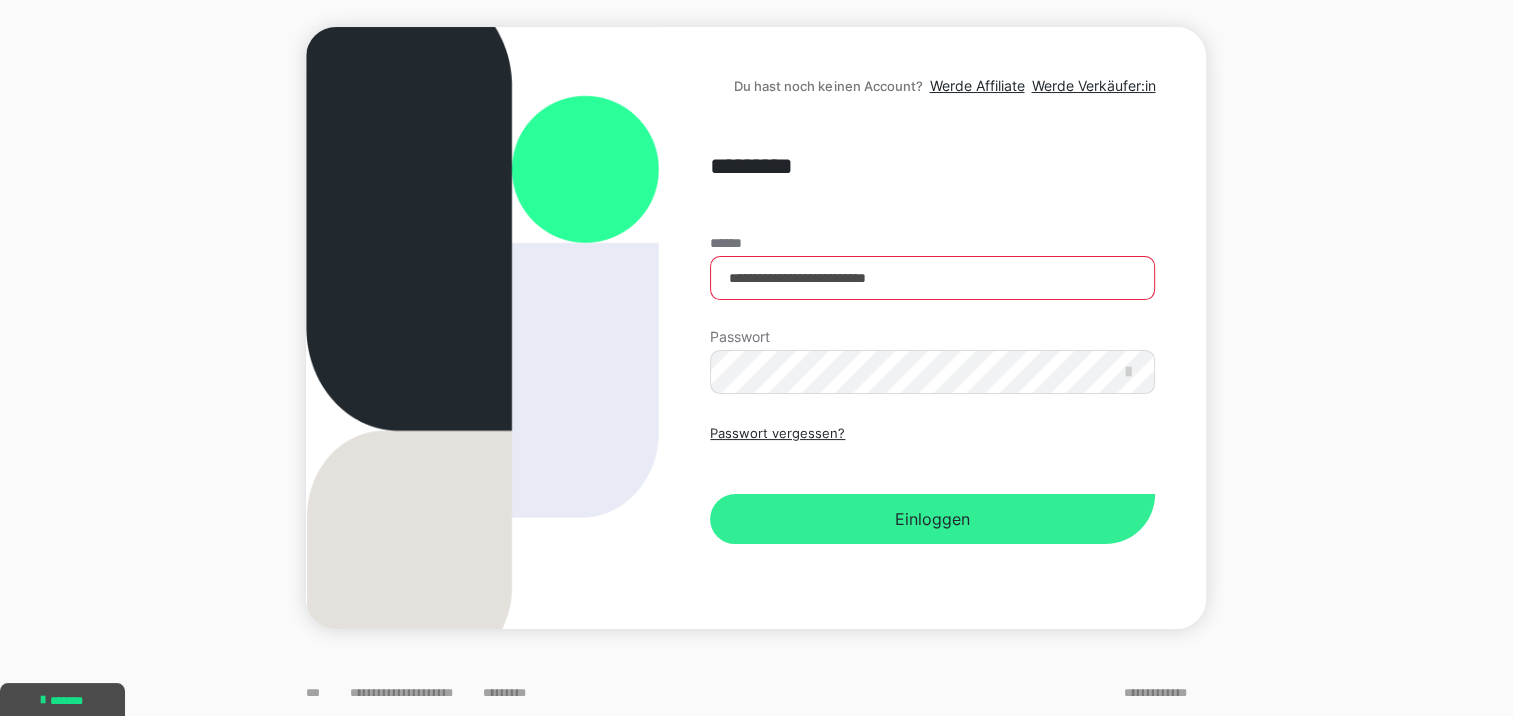 click on "Einloggen" at bounding box center (932, 519) 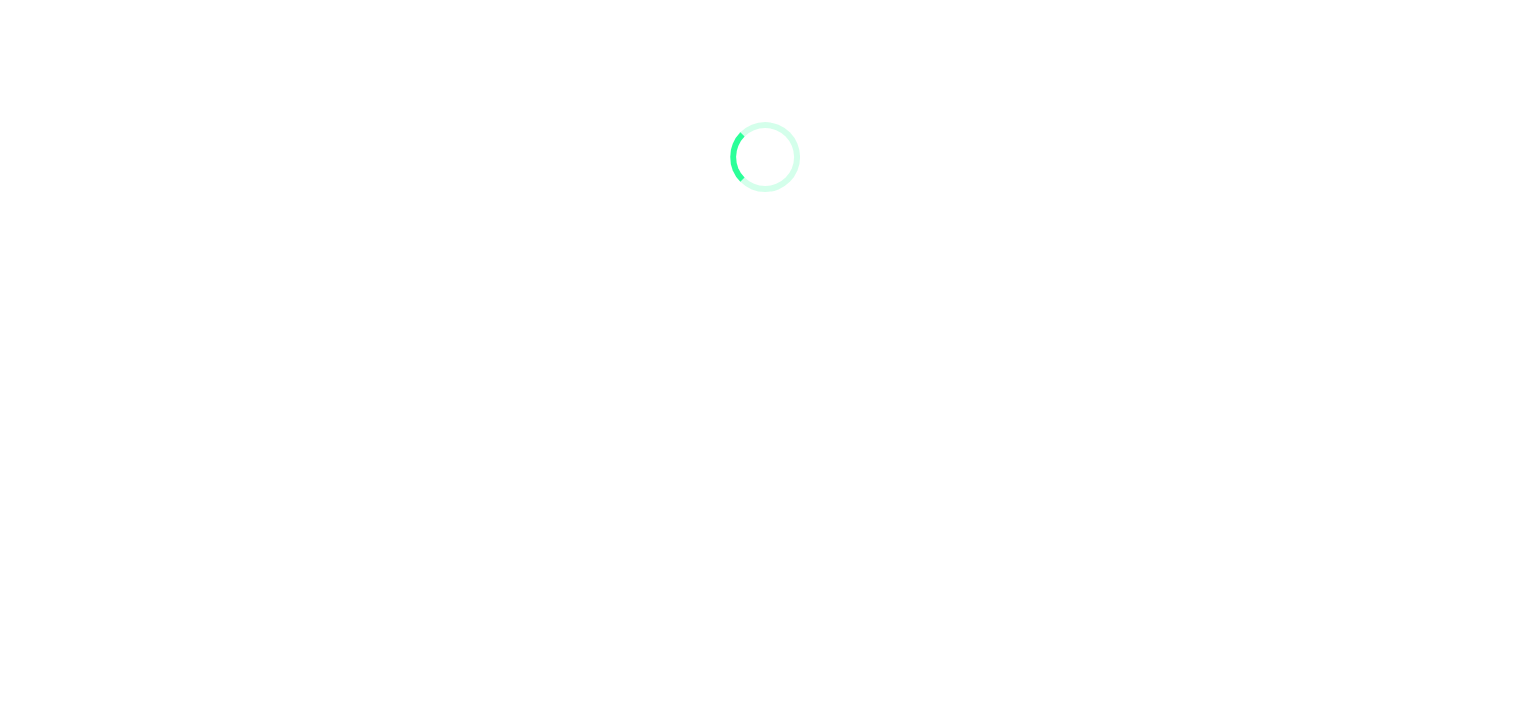 scroll, scrollTop: 0, scrollLeft: 0, axis: both 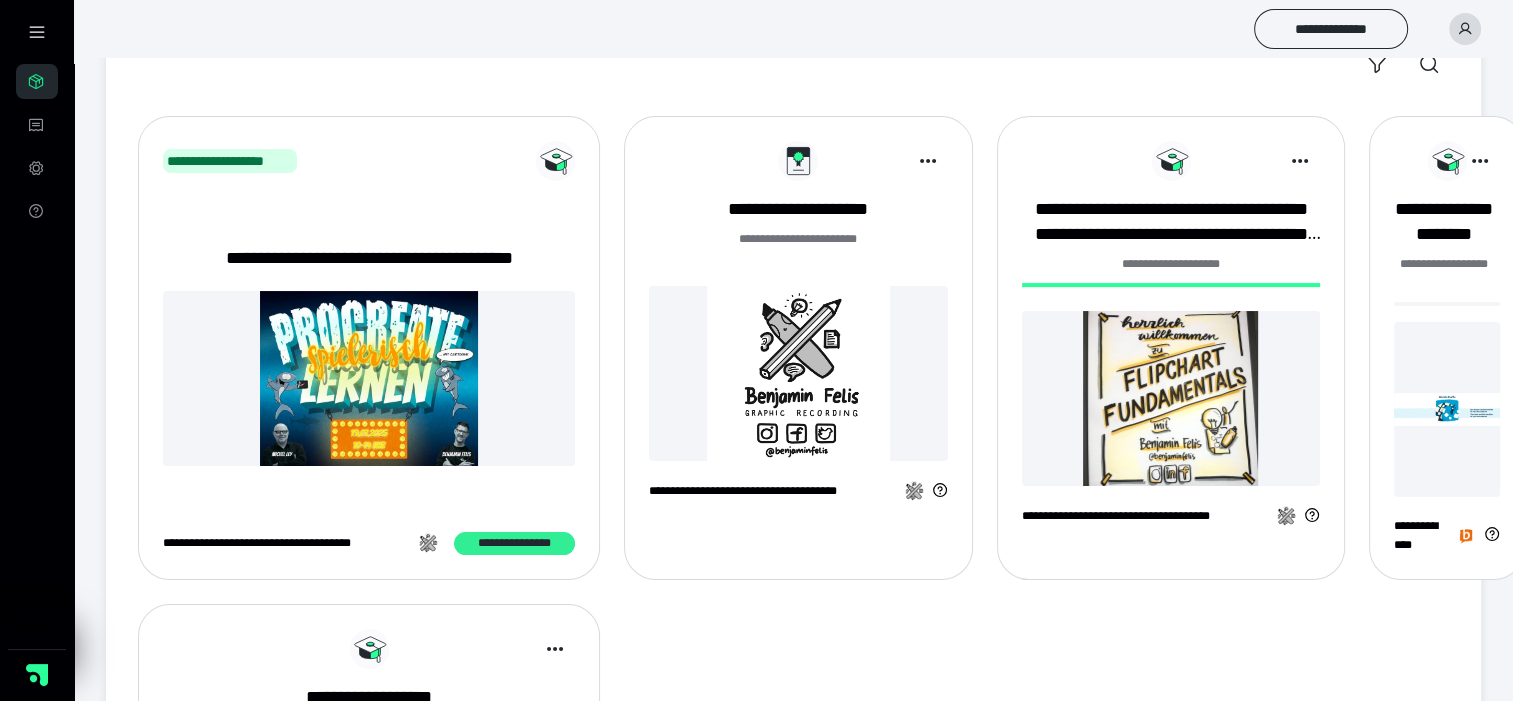 click on "**********" at bounding box center [514, 544] 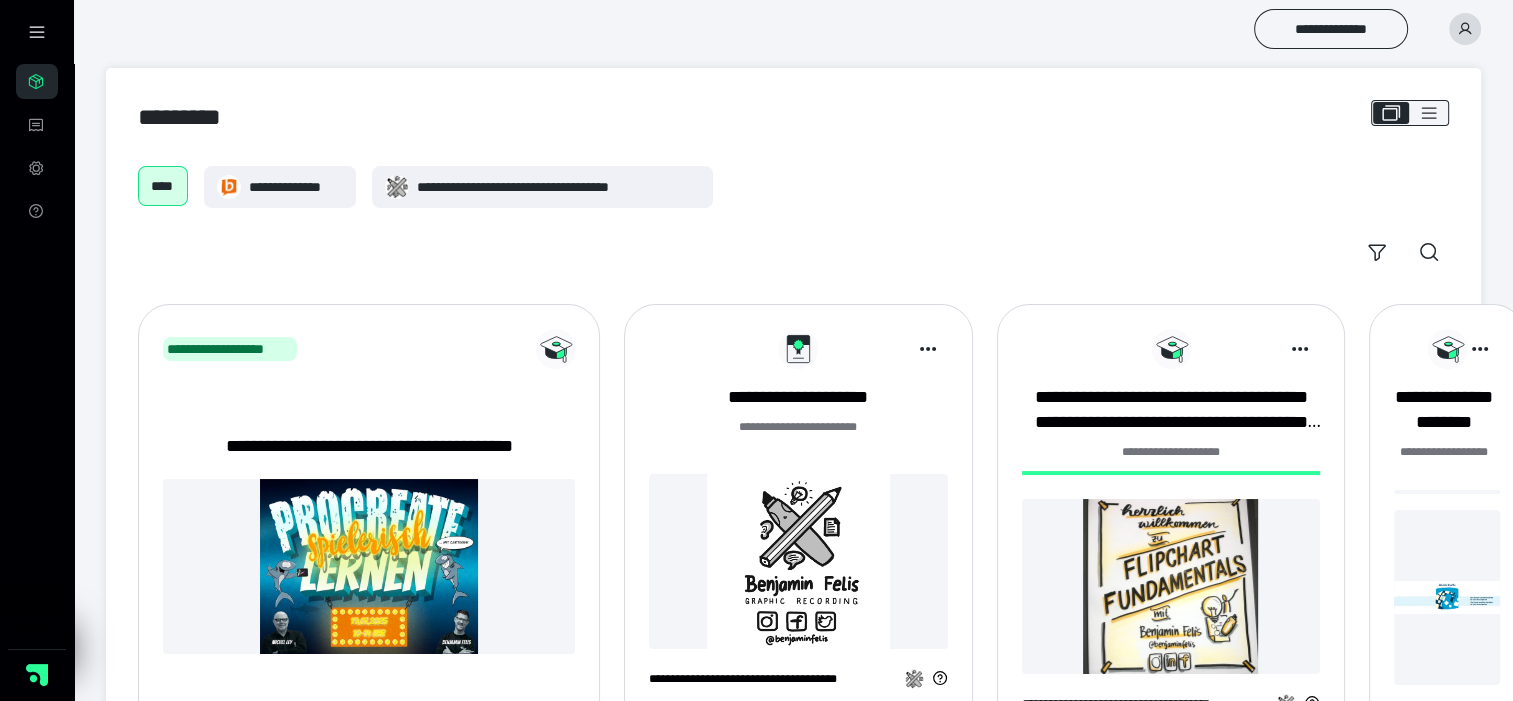 scroll, scrollTop: 0, scrollLeft: 0, axis: both 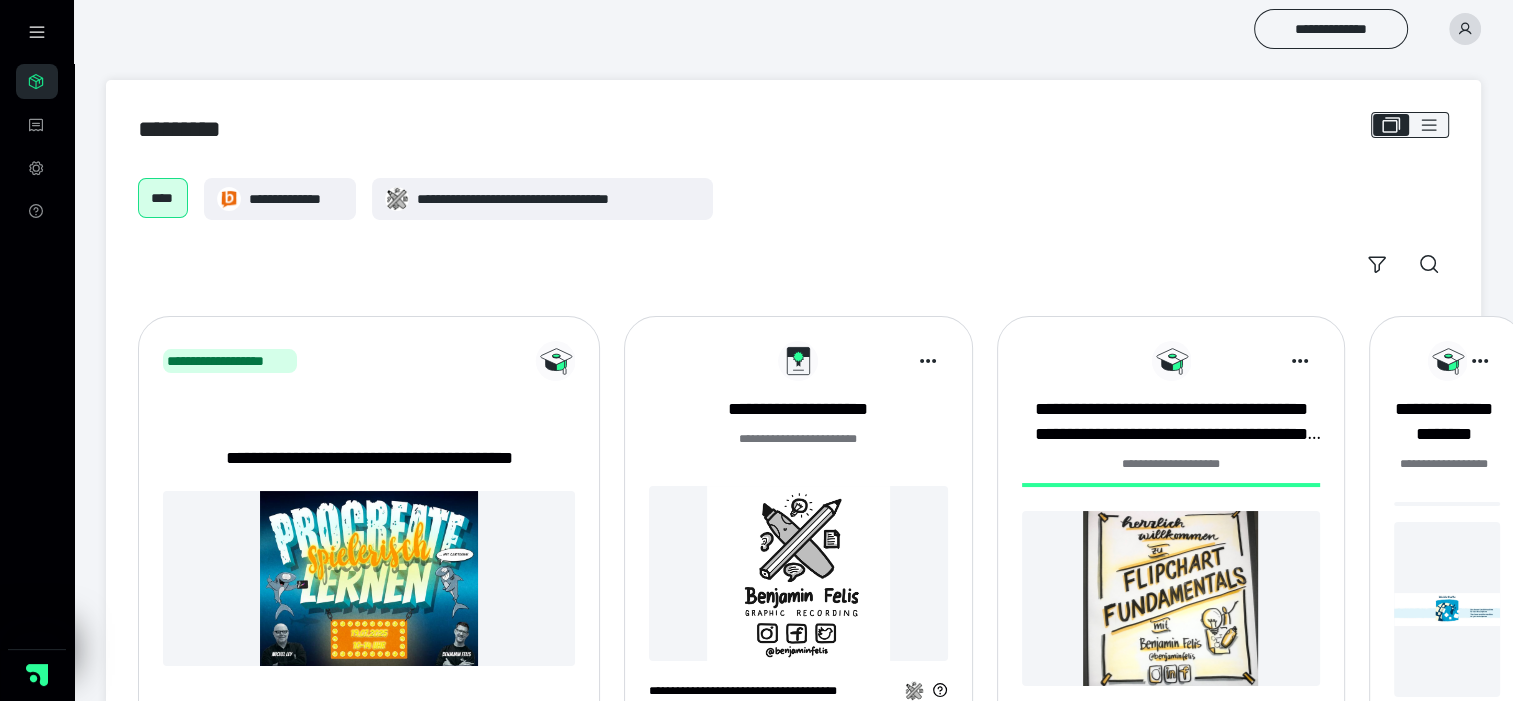 click 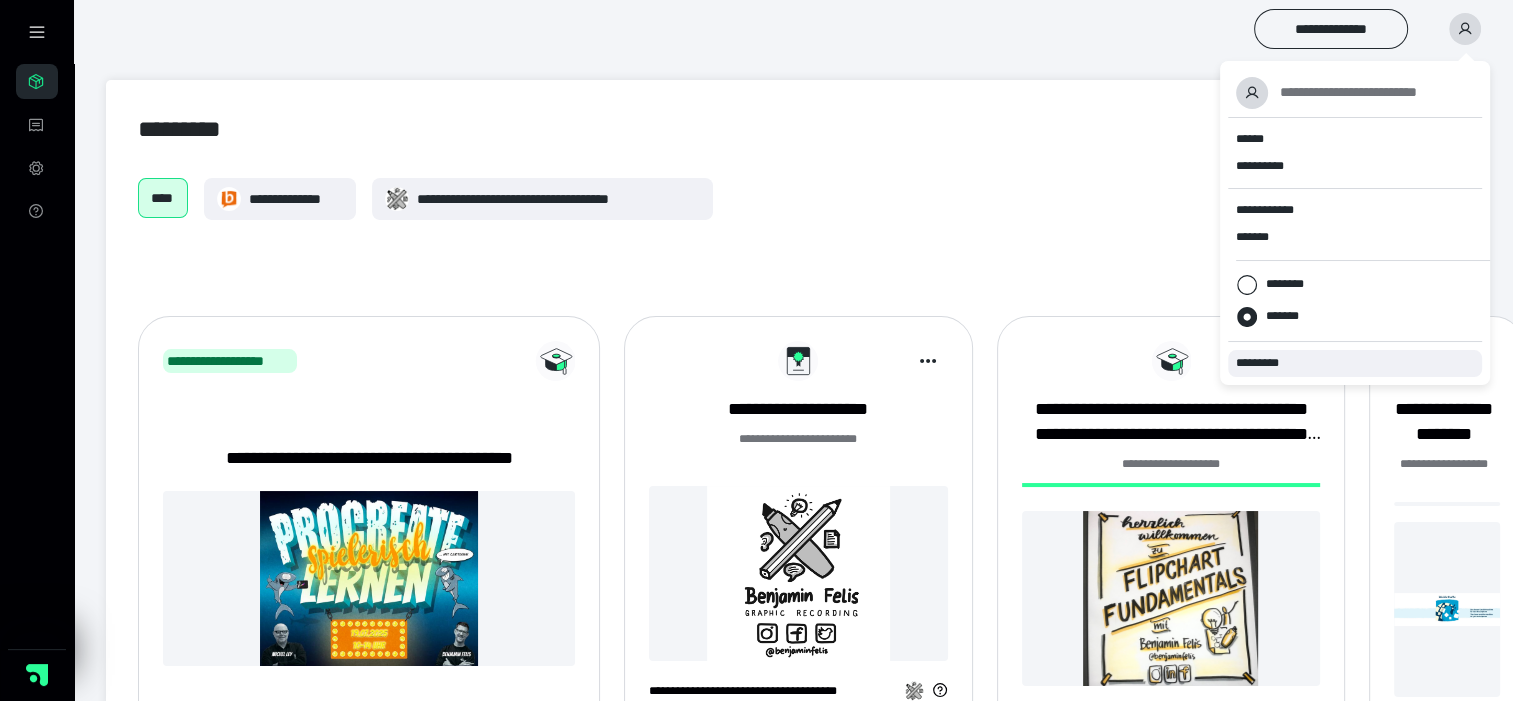 click on "*********" at bounding box center (1266, 363) 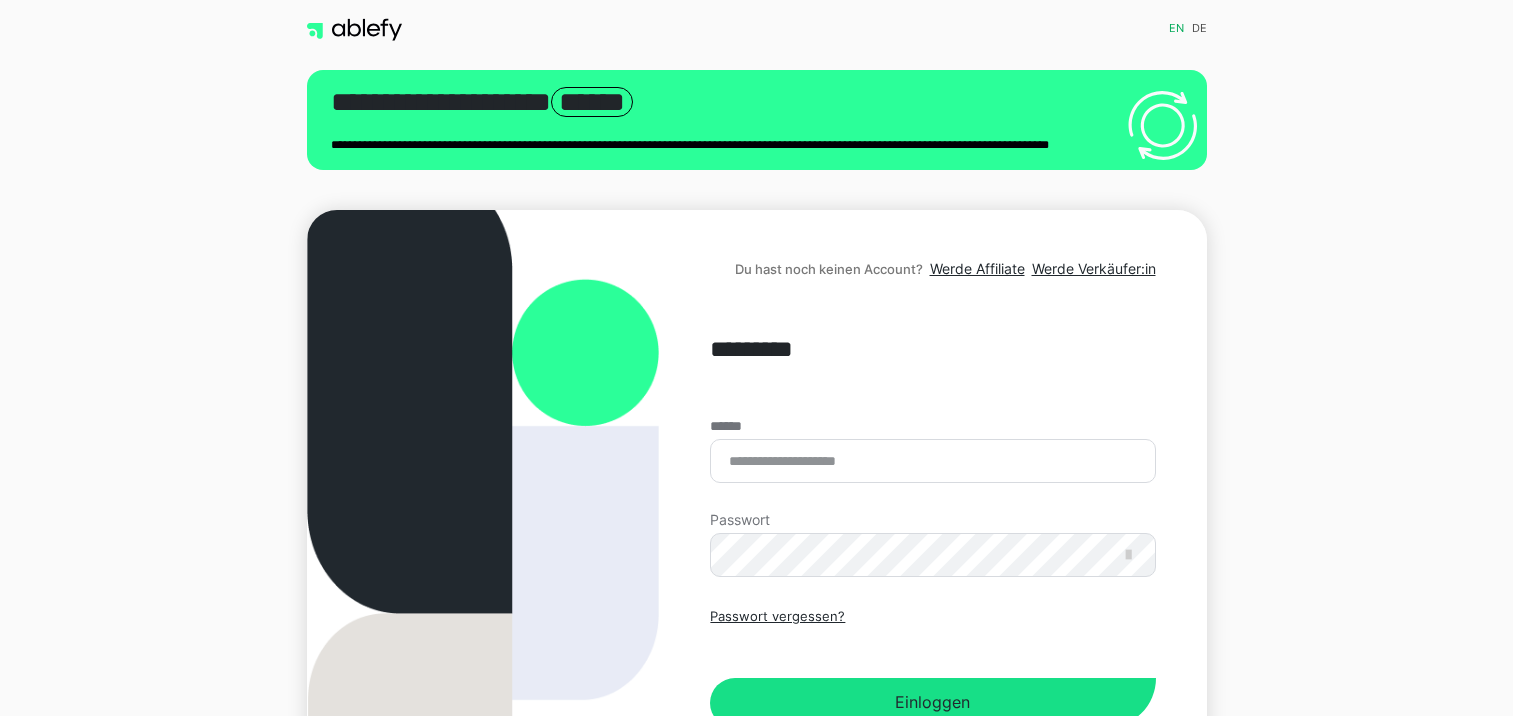 scroll, scrollTop: 0, scrollLeft: 0, axis: both 